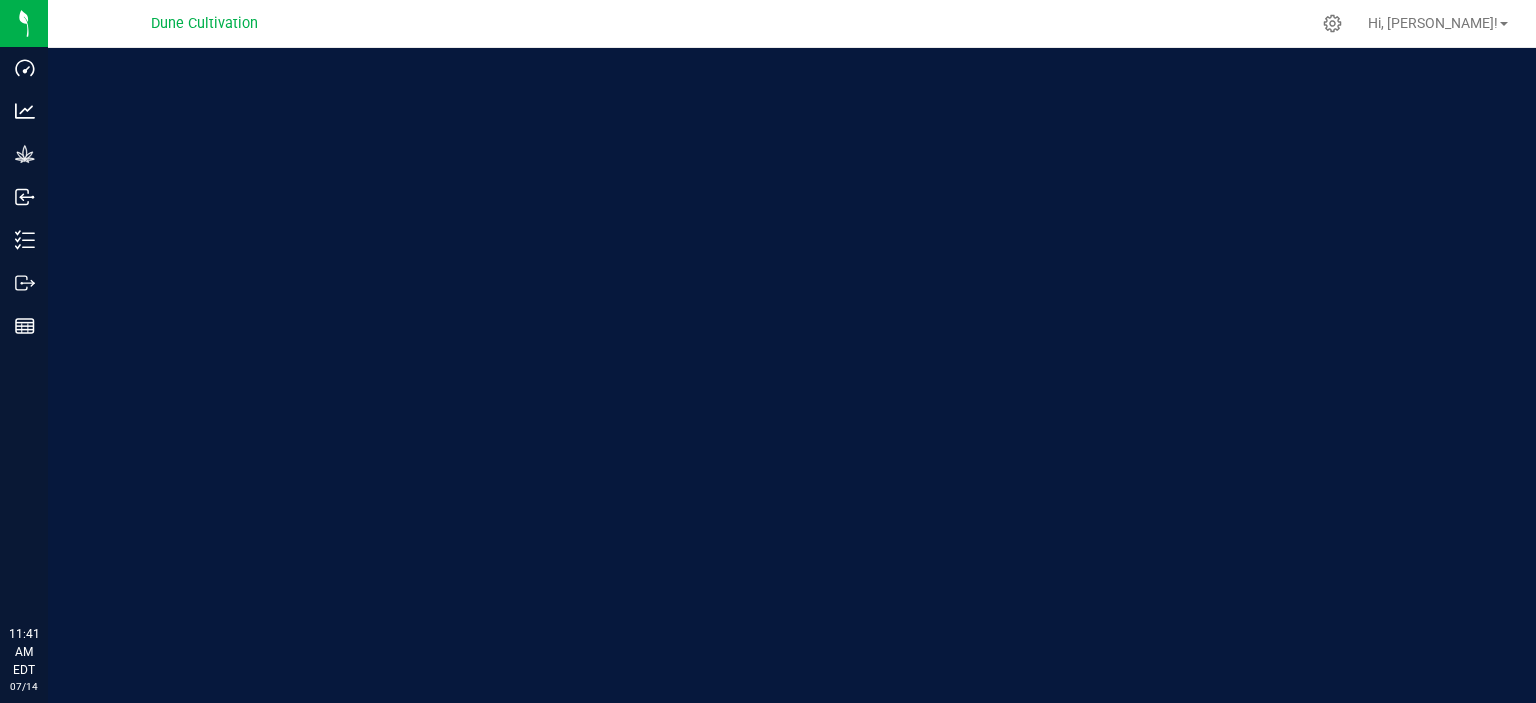 scroll, scrollTop: 0, scrollLeft: 0, axis: both 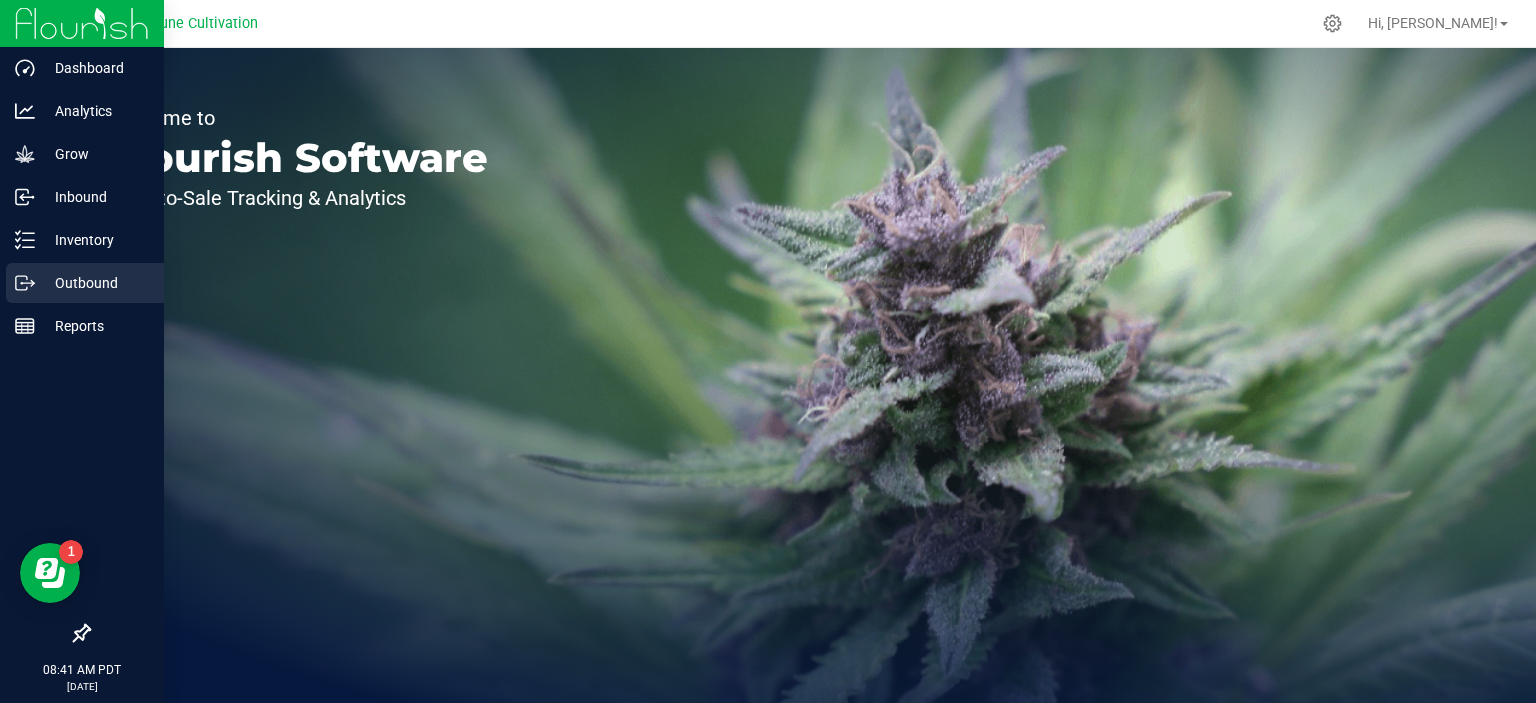 click 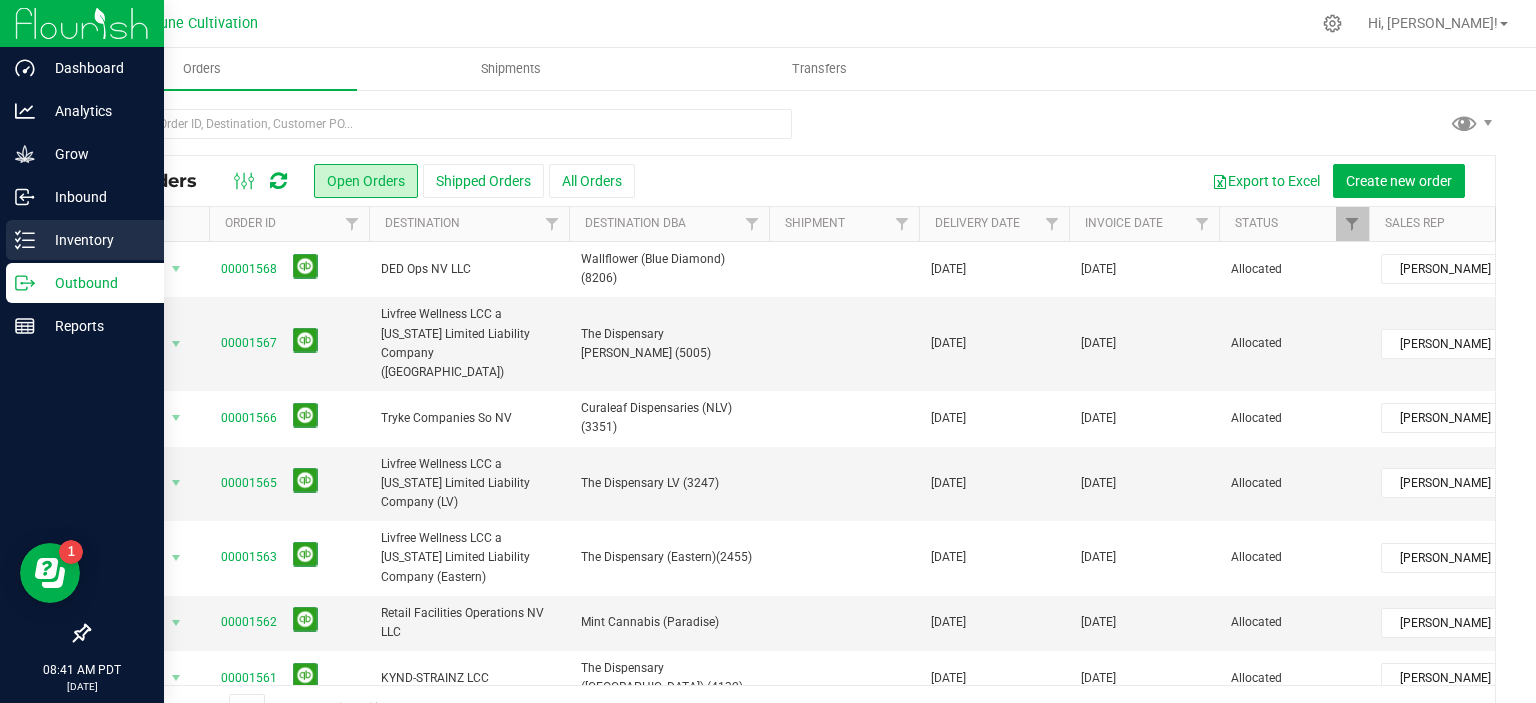 click on "Inventory" at bounding box center (85, 240) 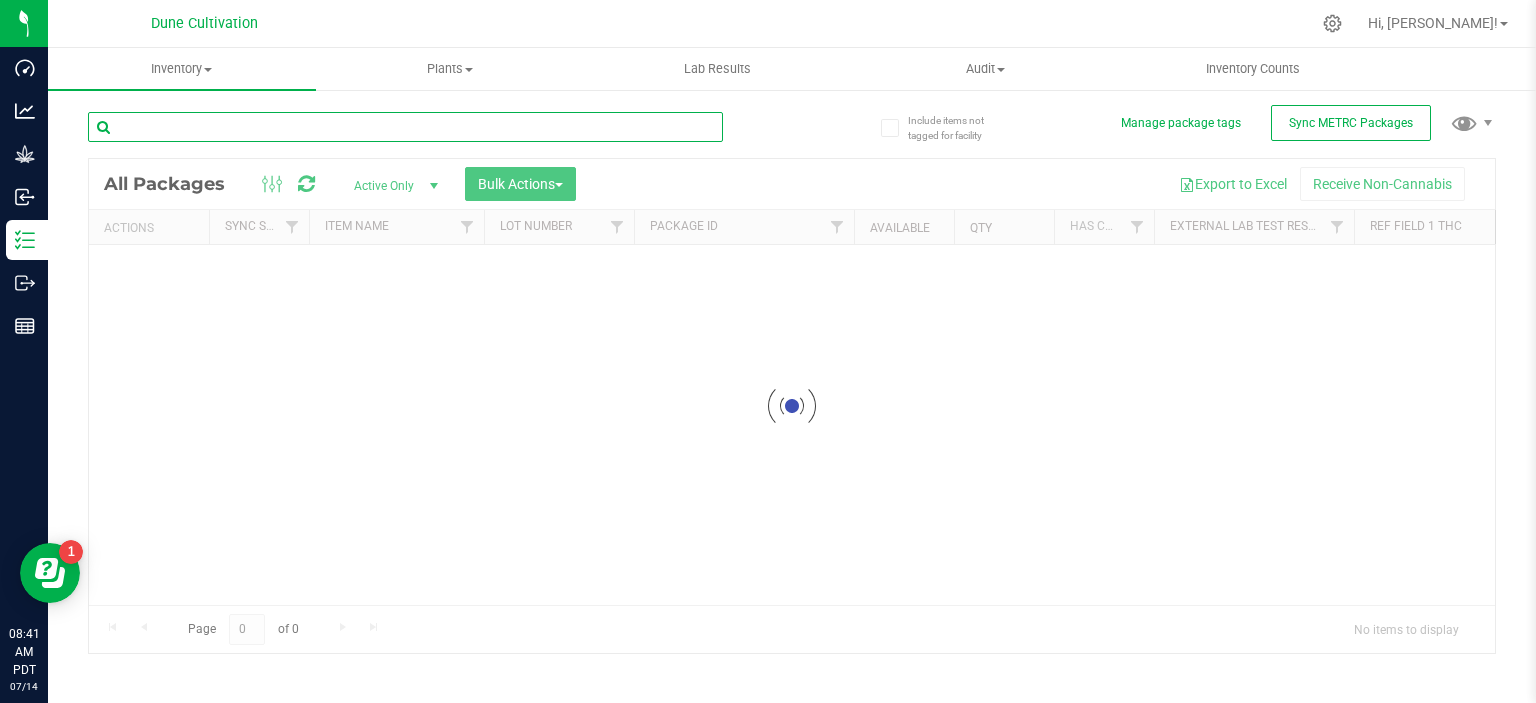 click at bounding box center [405, 127] 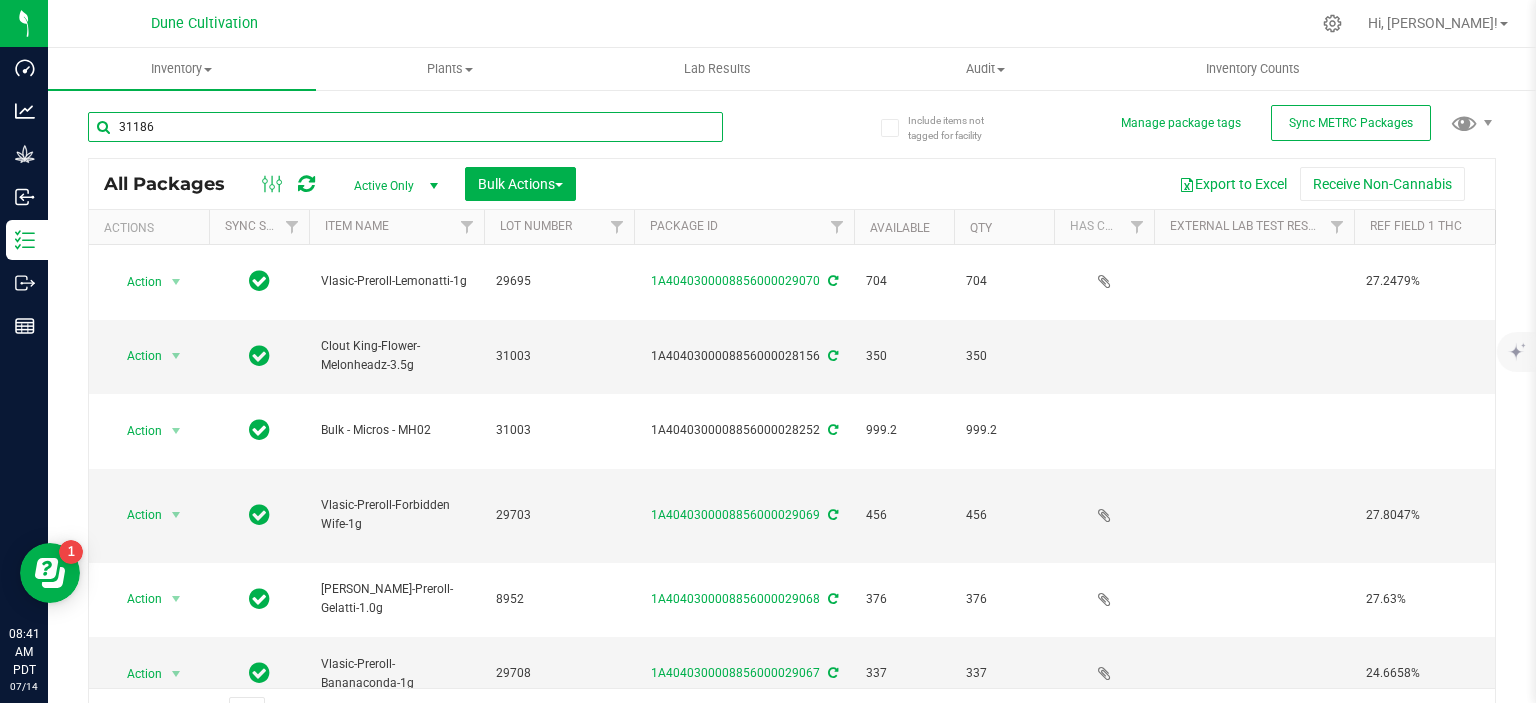 type on "31186" 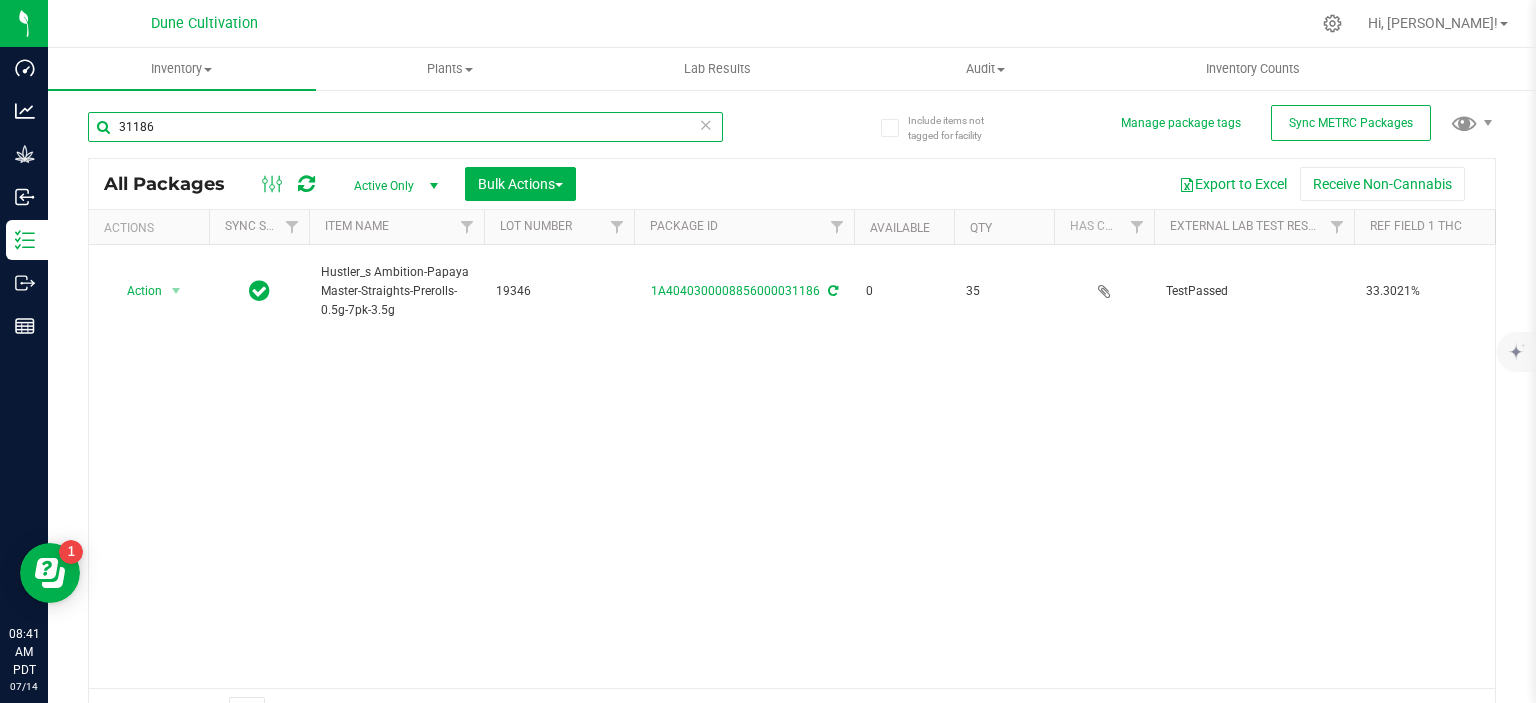 scroll, scrollTop: 0, scrollLeft: 506, axis: horizontal 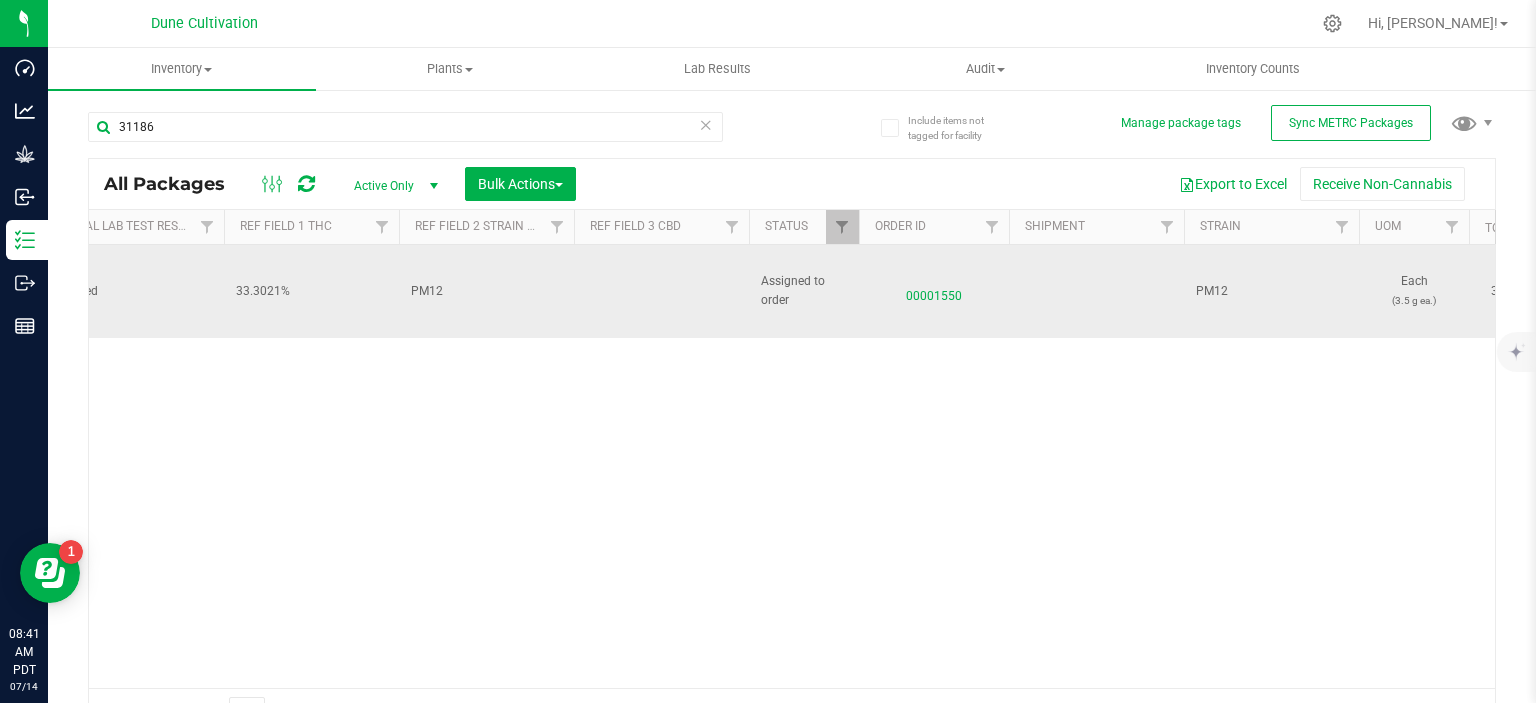 click on "00001550" at bounding box center [934, 291] 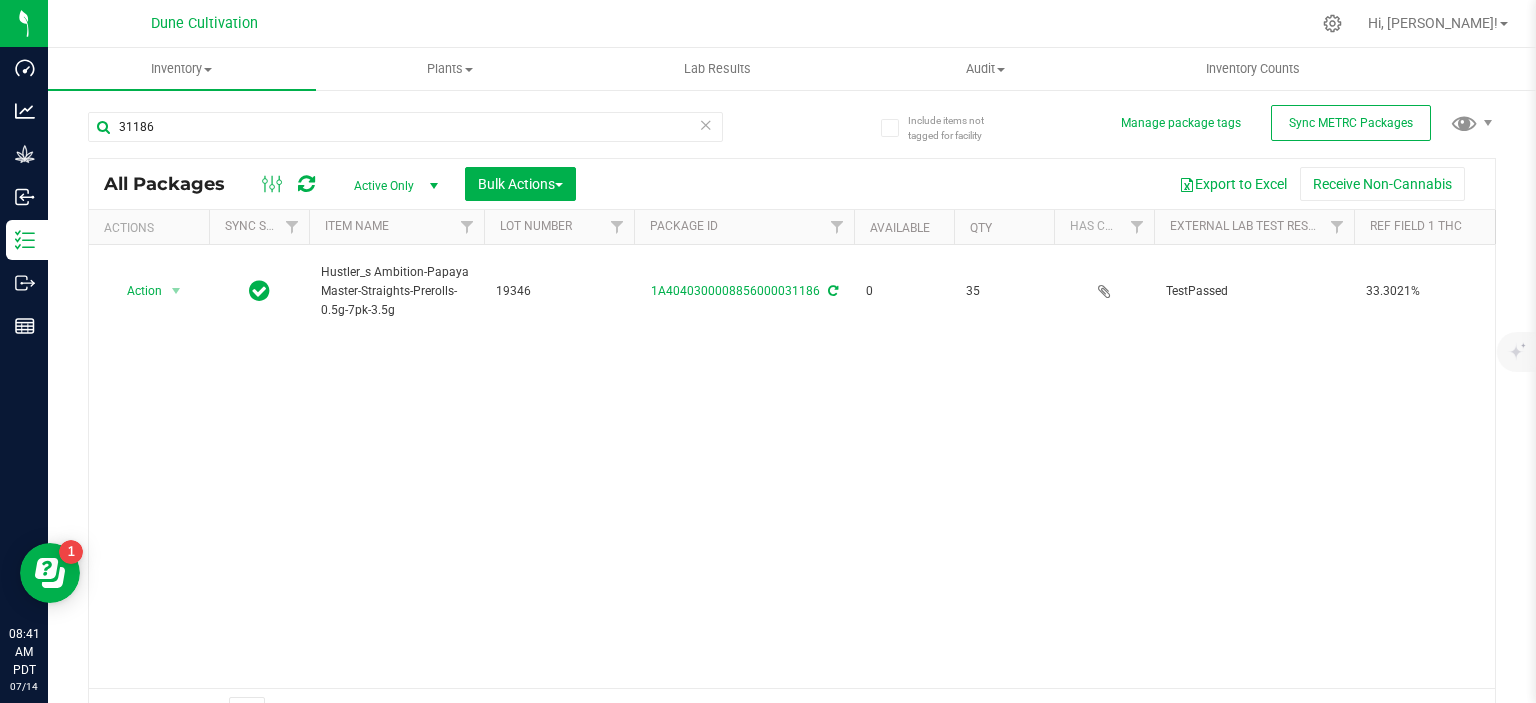 scroll, scrollTop: 0, scrollLeft: 12, axis: horizontal 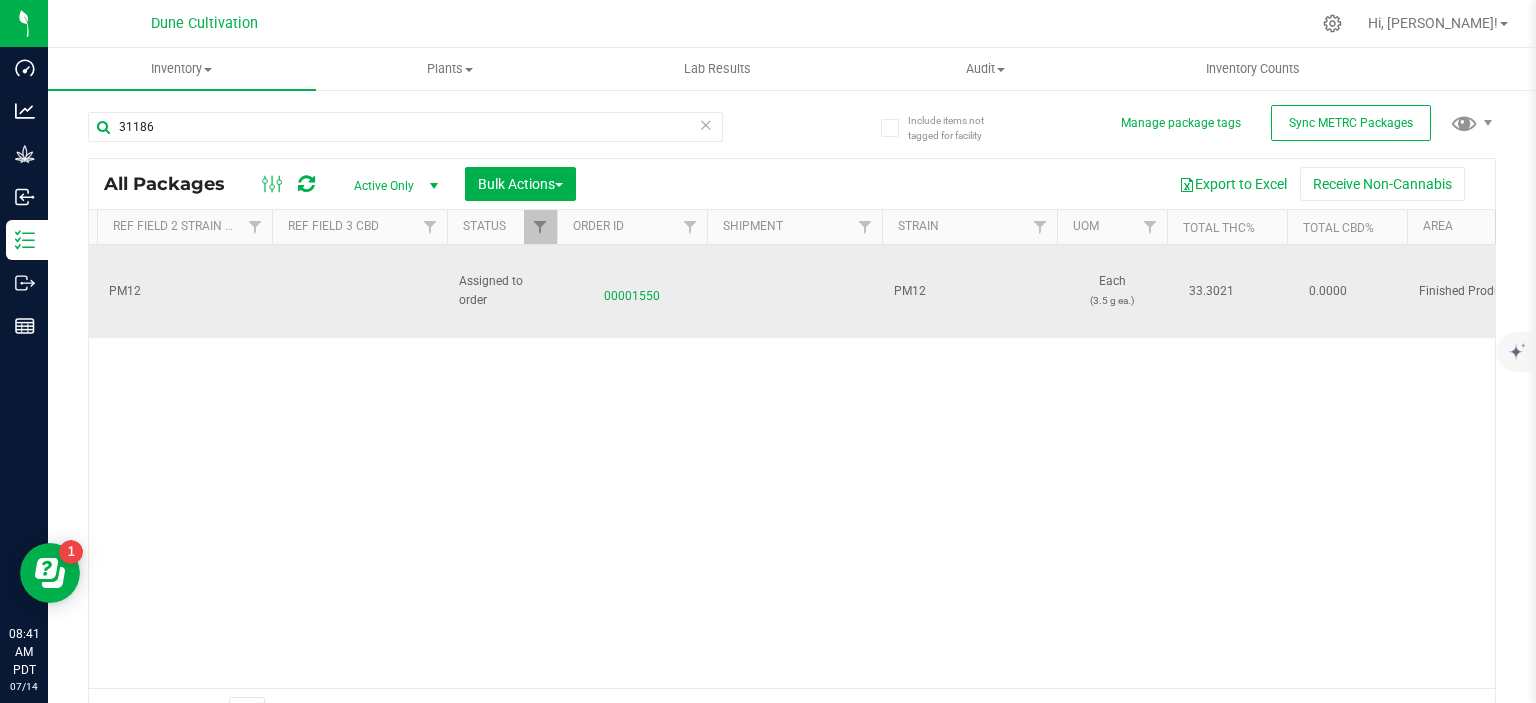 click on "00001550" at bounding box center (632, 291) 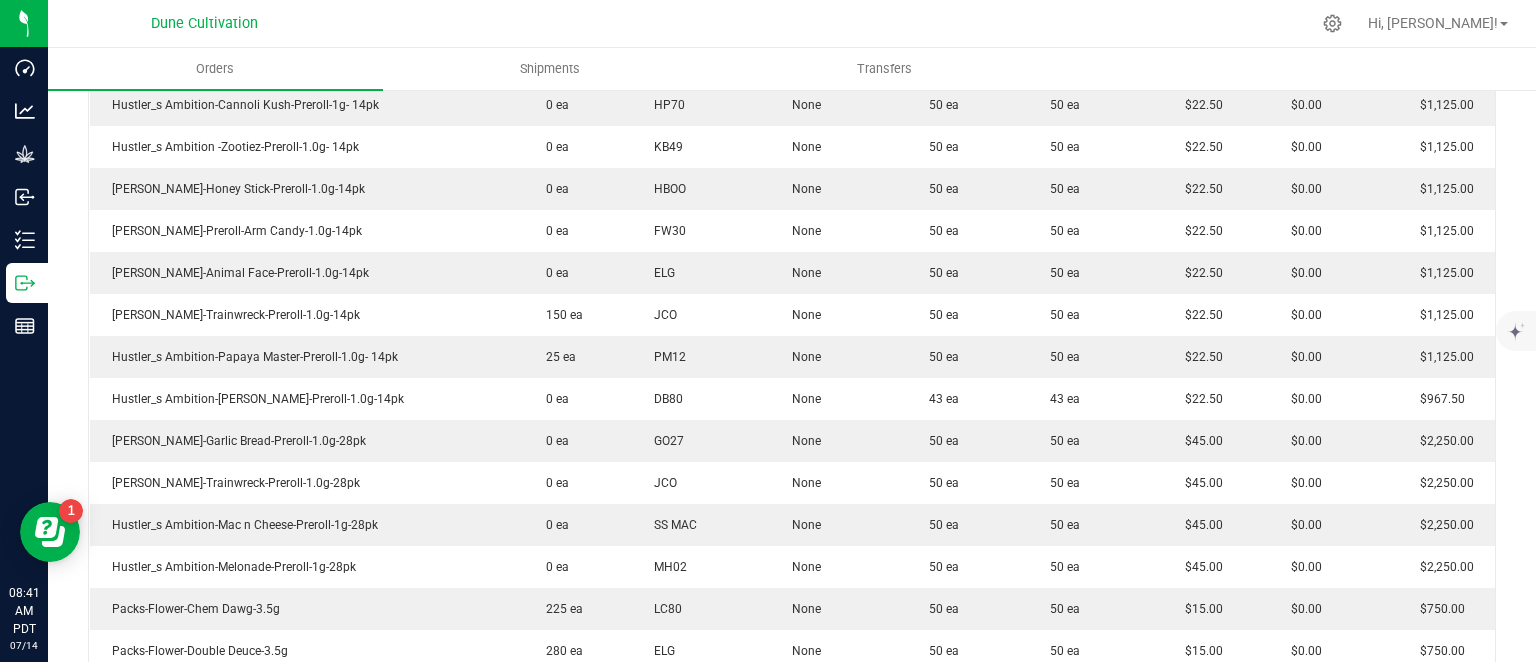 scroll, scrollTop: 1953, scrollLeft: 0, axis: vertical 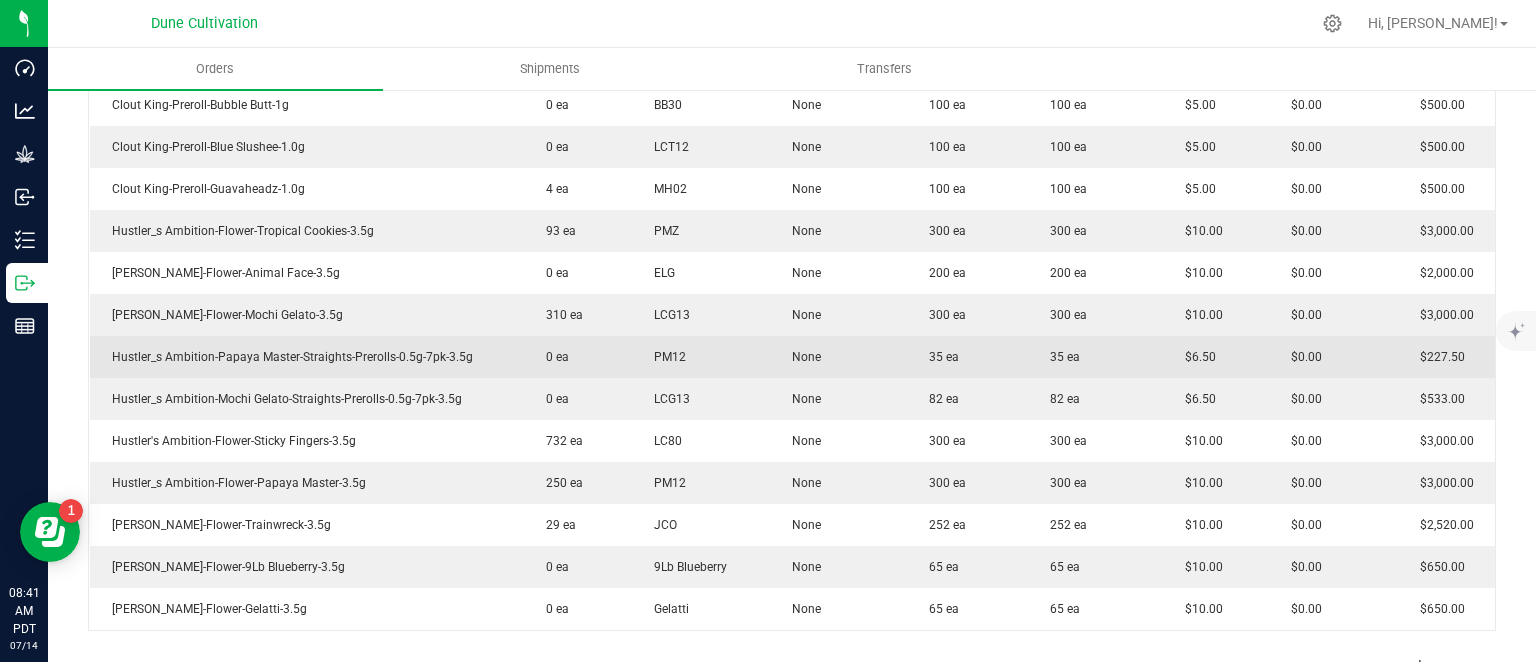 click on "None" at bounding box center (838, 357) 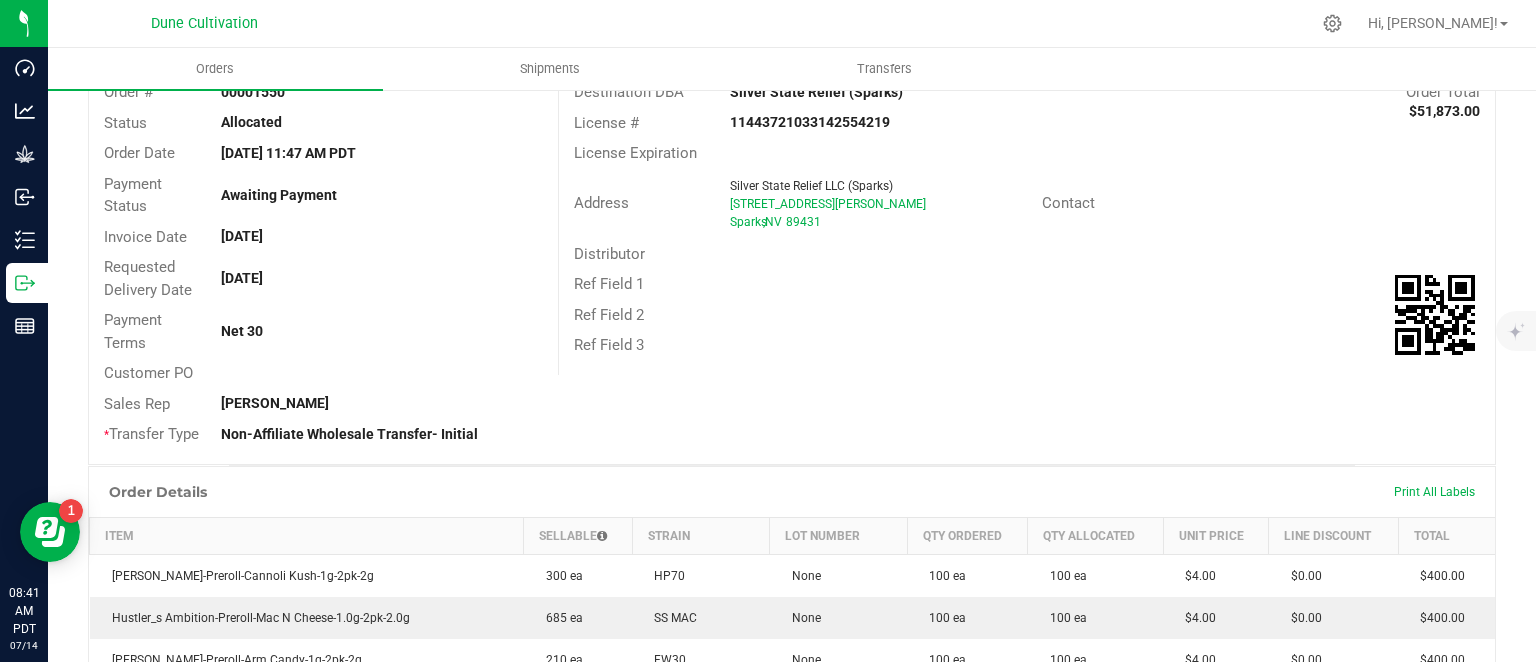 scroll, scrollTop: 0, scrollLeft: 0, axis: both 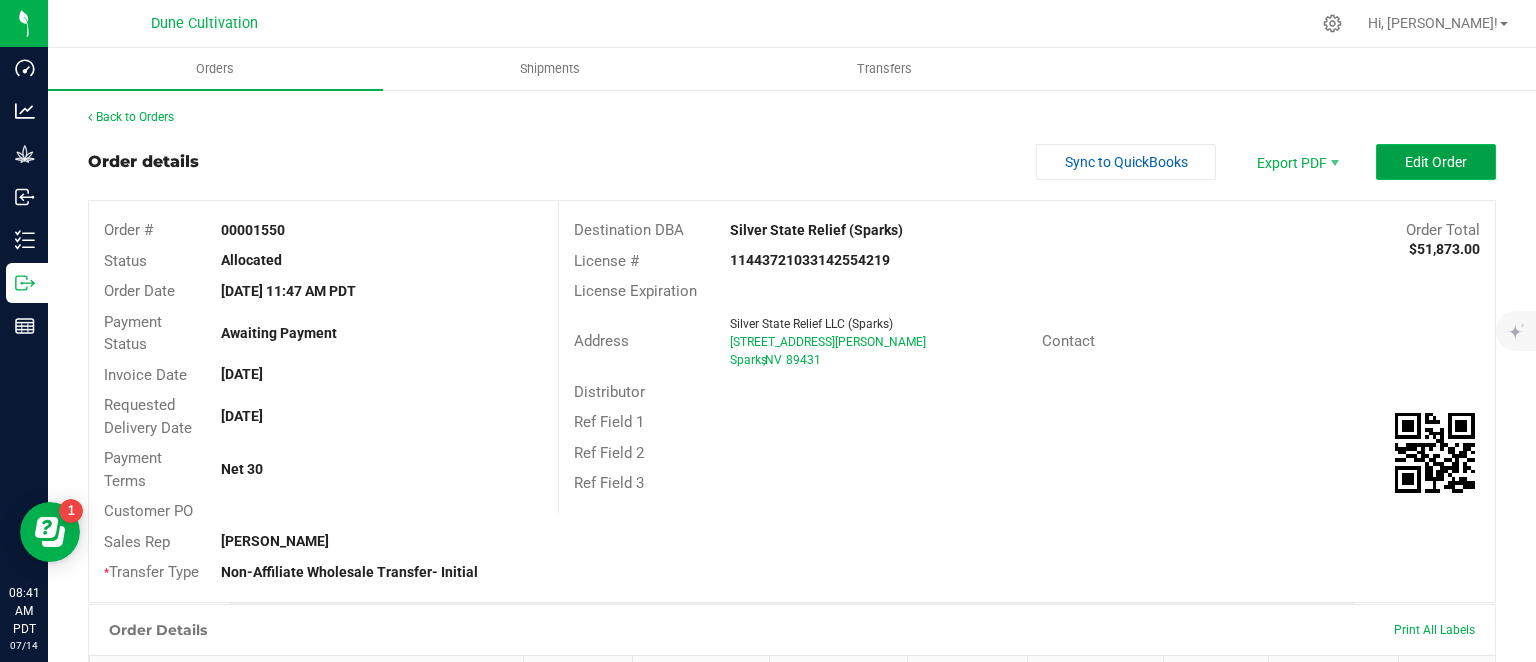 click on "Edit Order" at bounding box center [1436, 162] 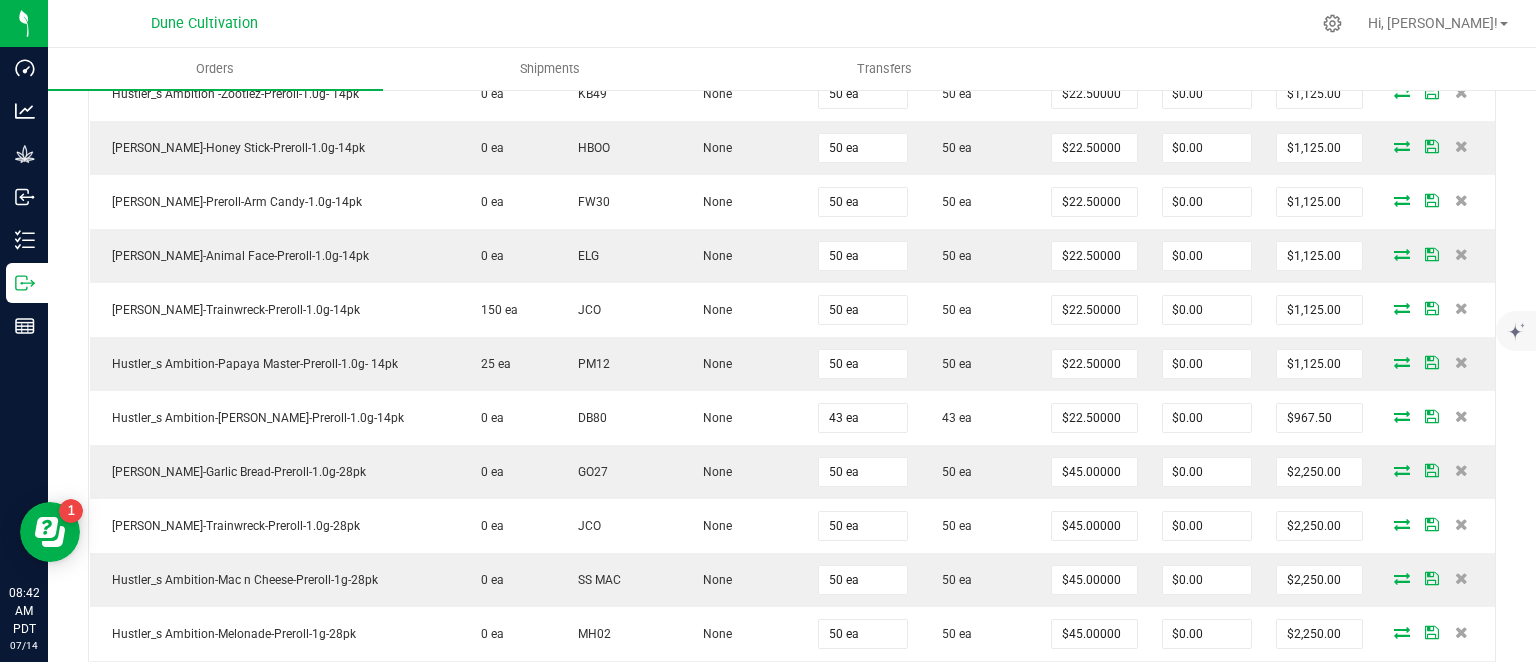 scroll, scrollTop: 2457, scrollLeft: 0, axis: vertical 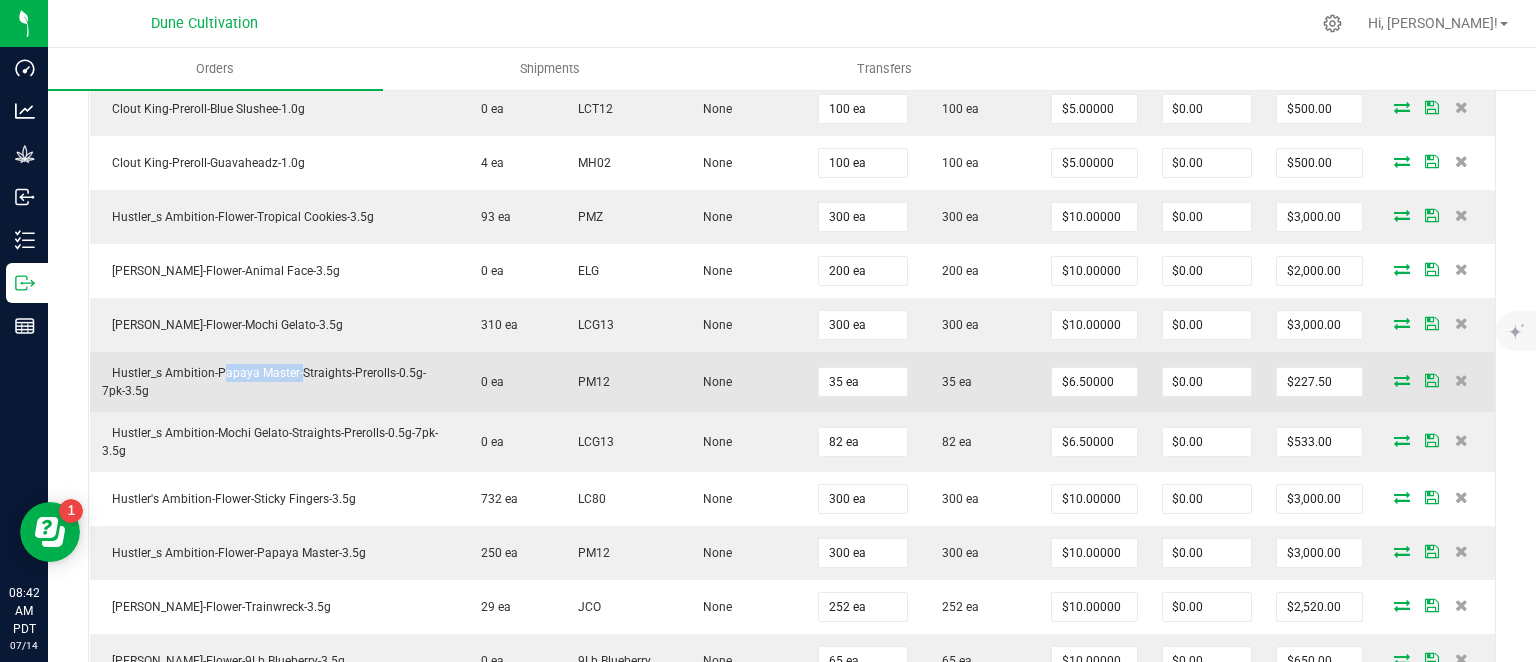 click at bounding box center (1402, 380) 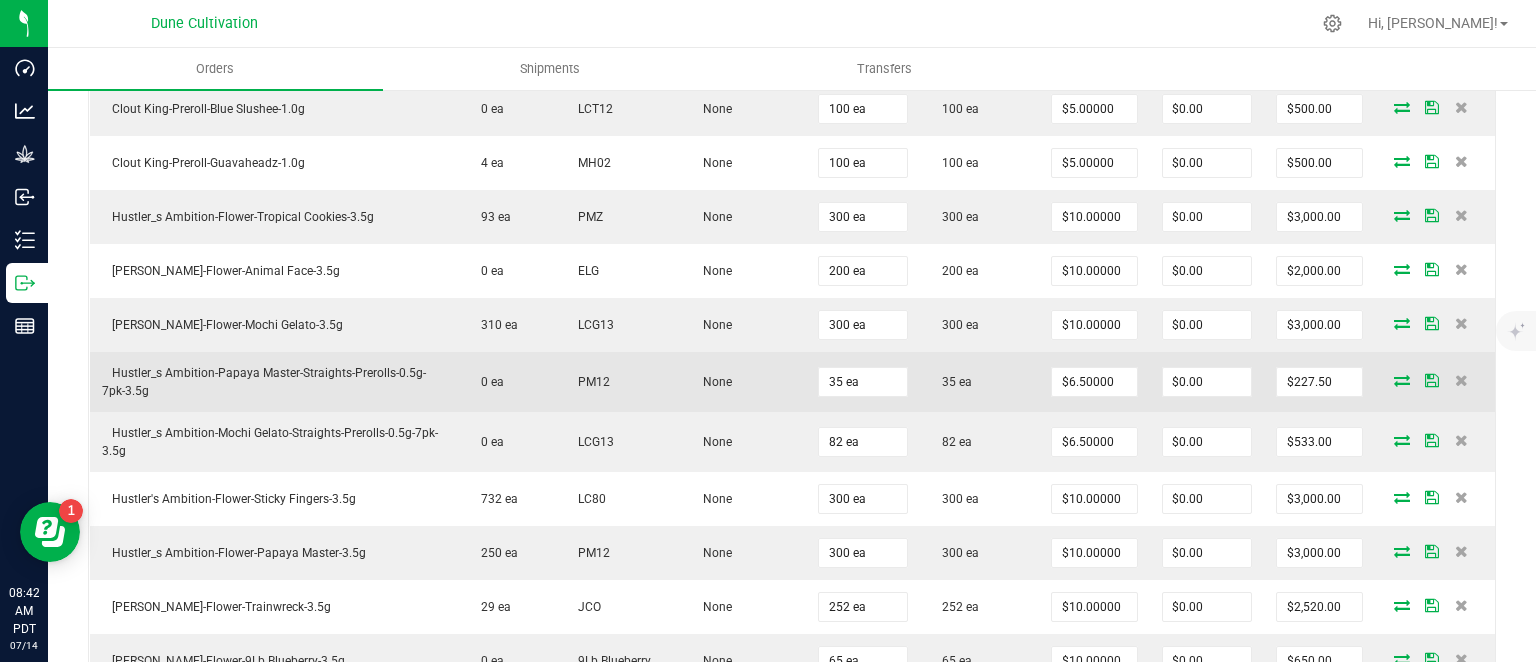 scroll, scrollTop: 2457, scrollLeft: 0, axis: vertical 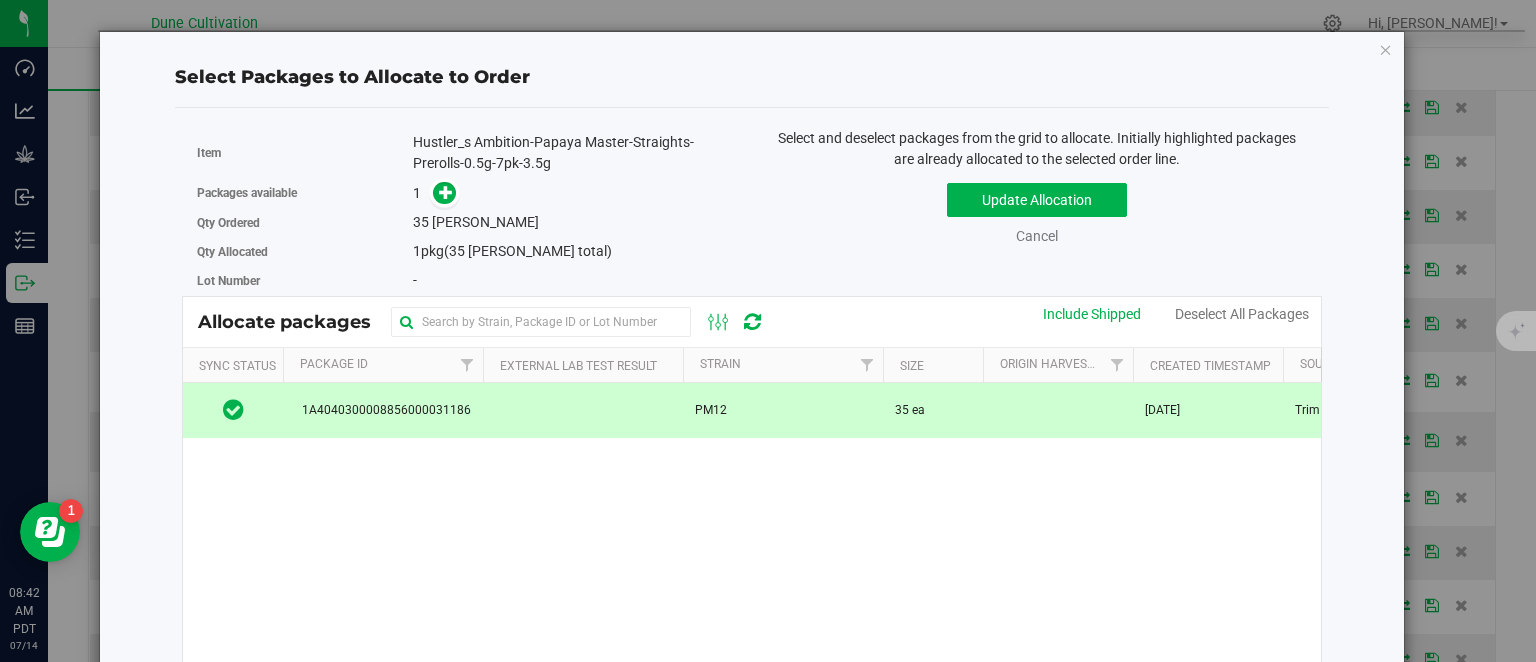 click on "1A4040300008856000031186" at bounding box center [383, 410] 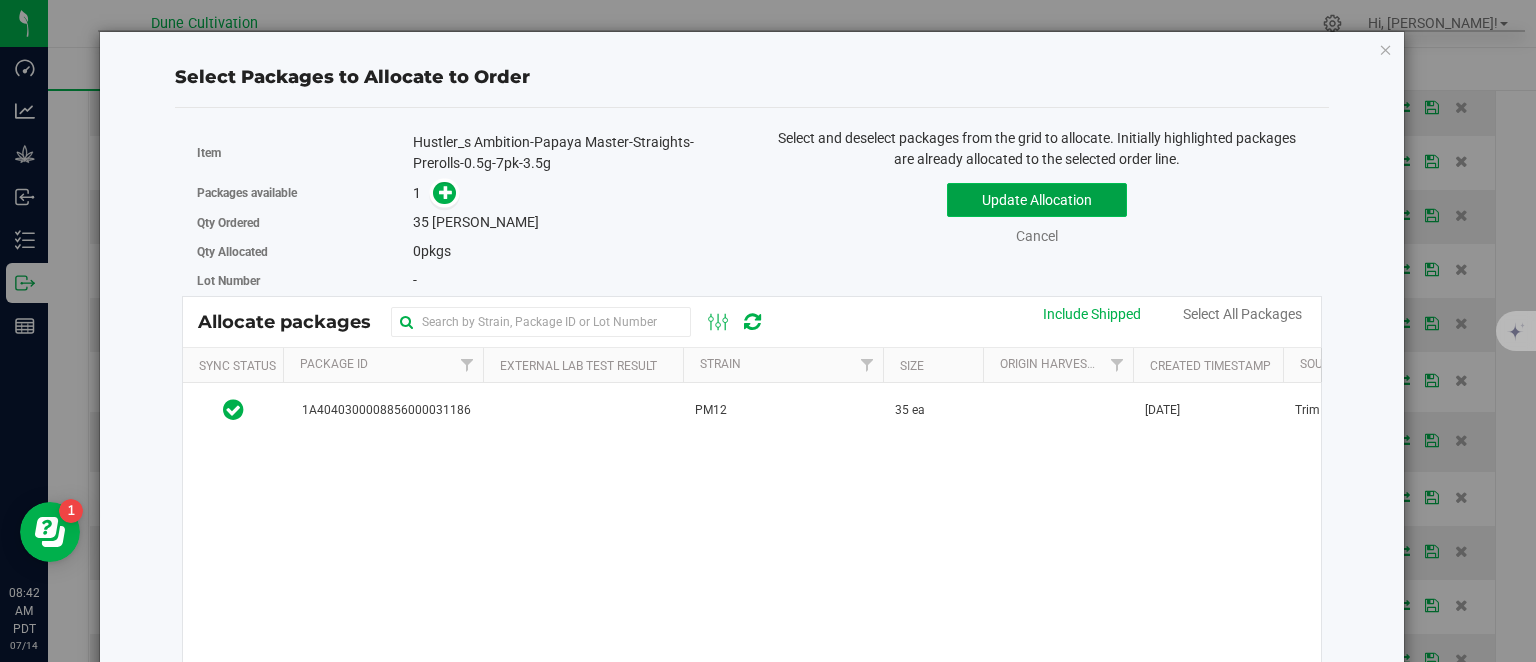 click on "Update Allocation" at bounding box center (1037, 200) 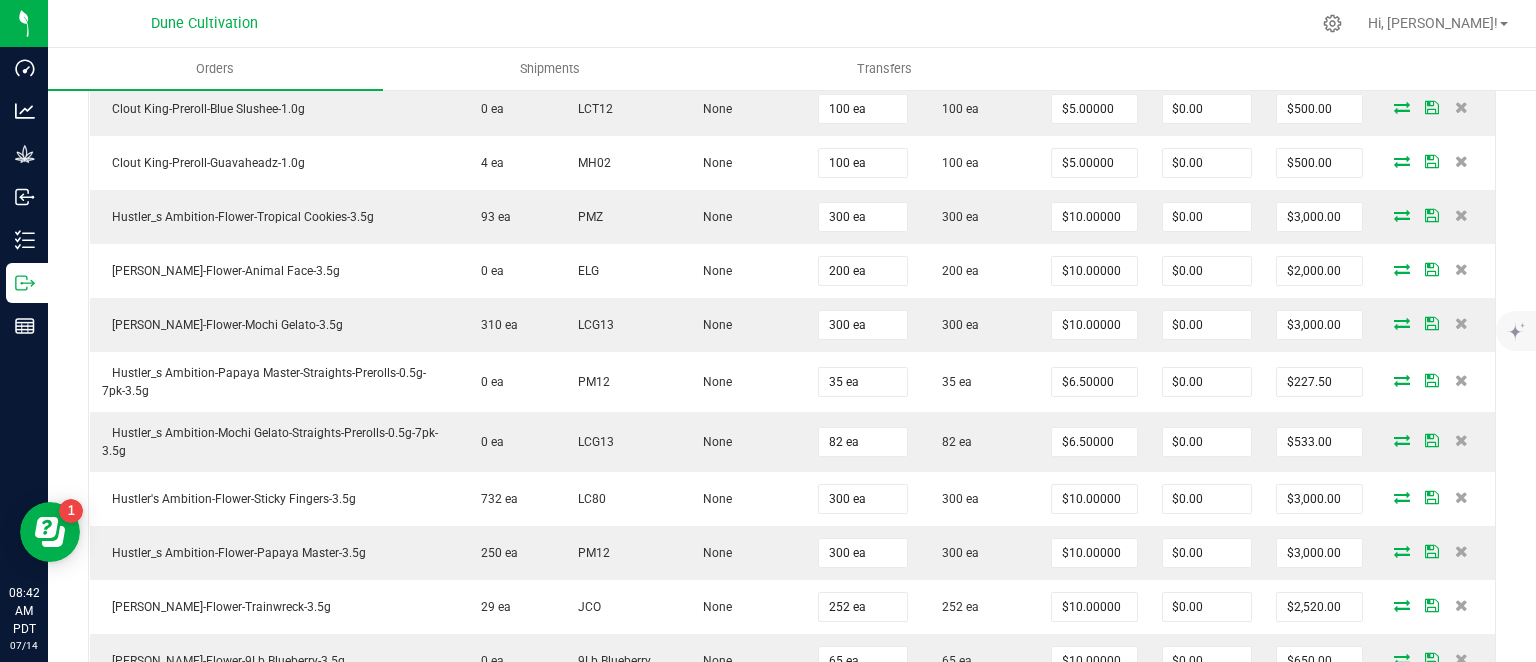 scroll, scrollTop: 2457, scrollLeft: 0, axis: vertical 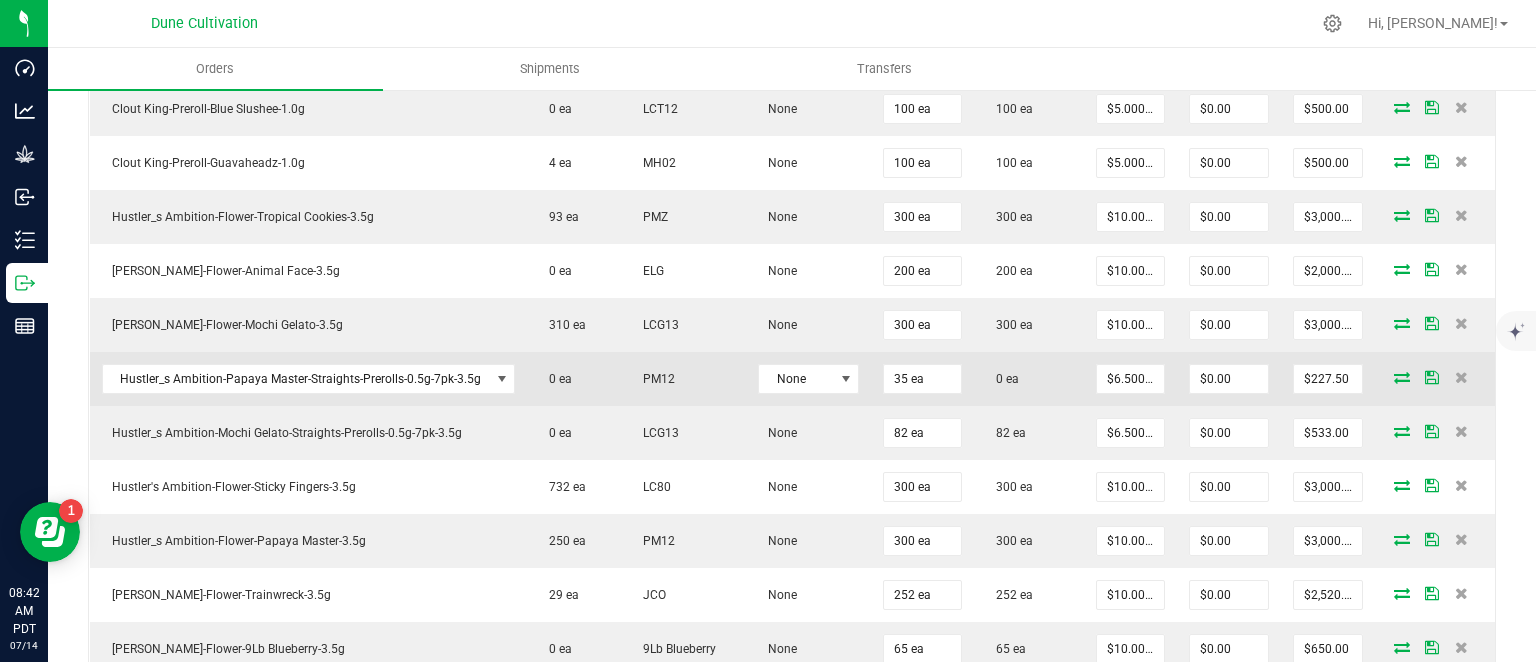 click on "35 ea" at bounding box center (922, 379) 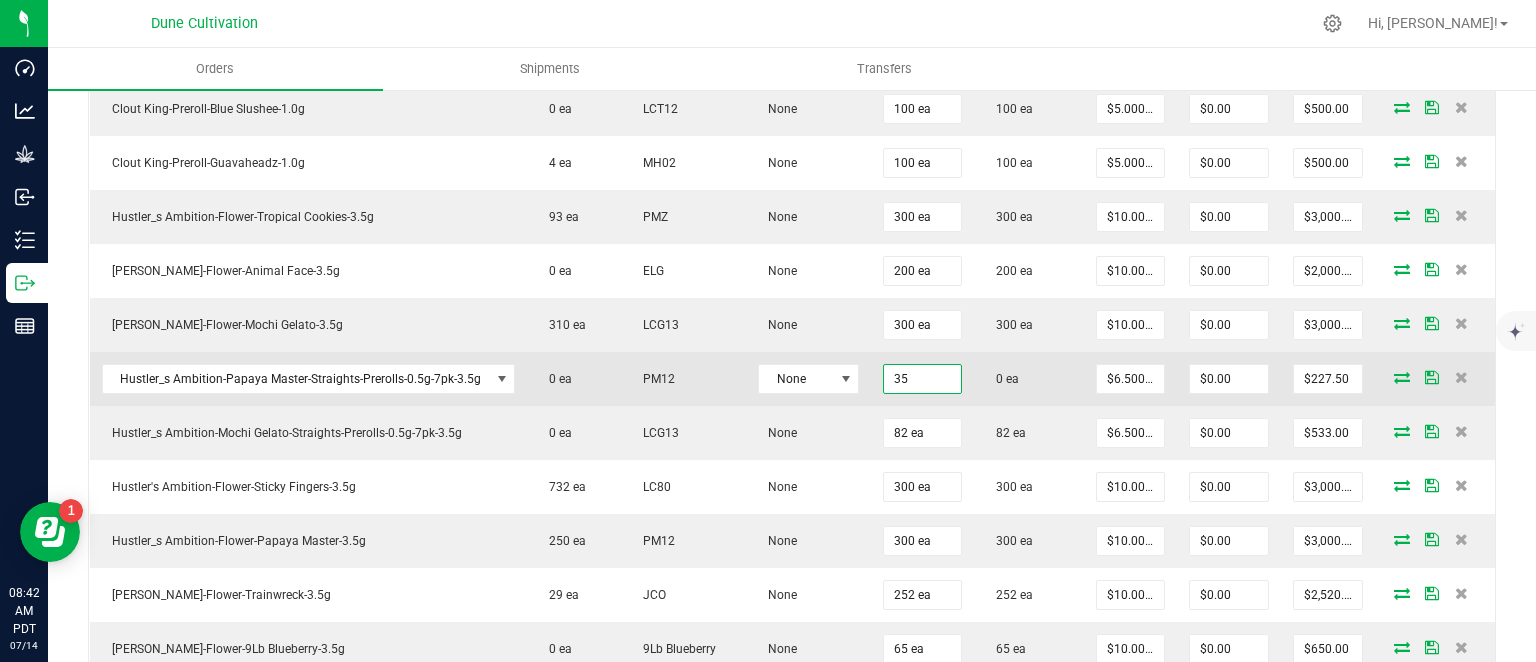 click on "35" at bounding box center (922, 379) 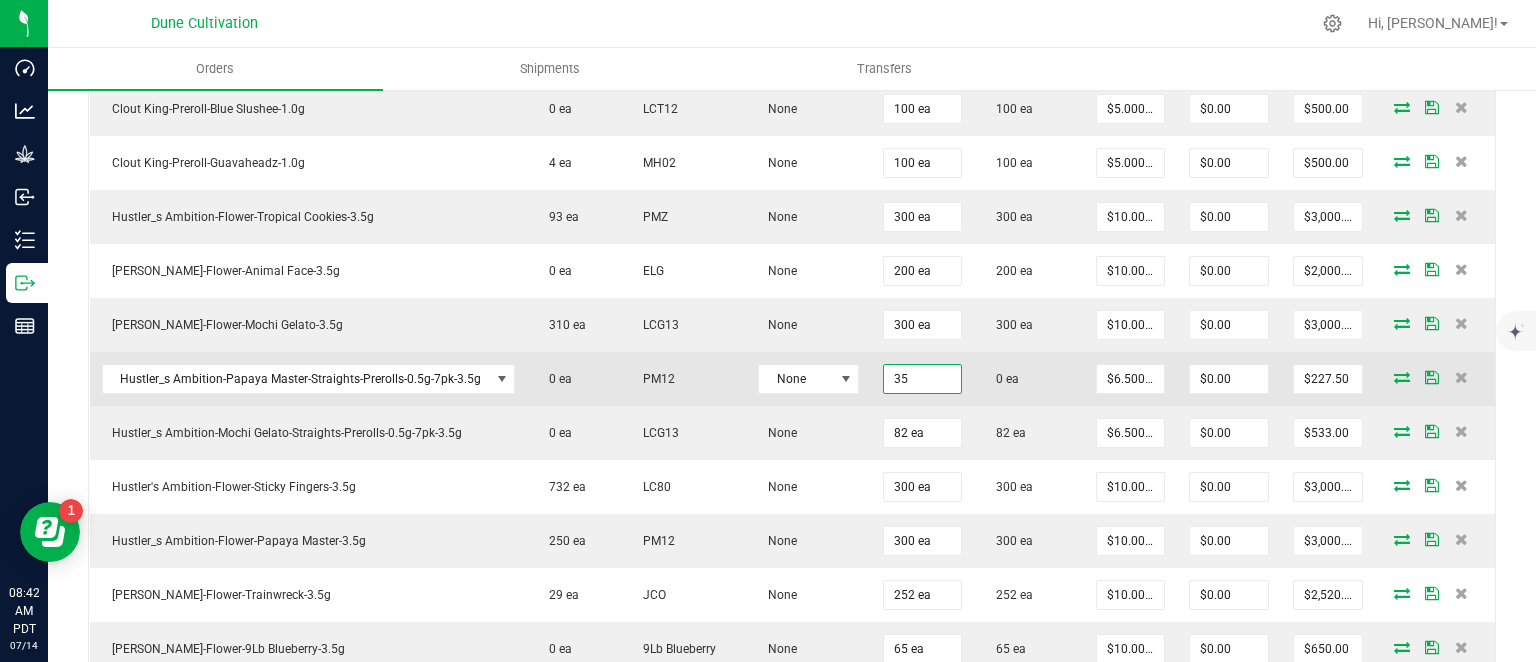 click on "35" at bounding box center (922, 379) 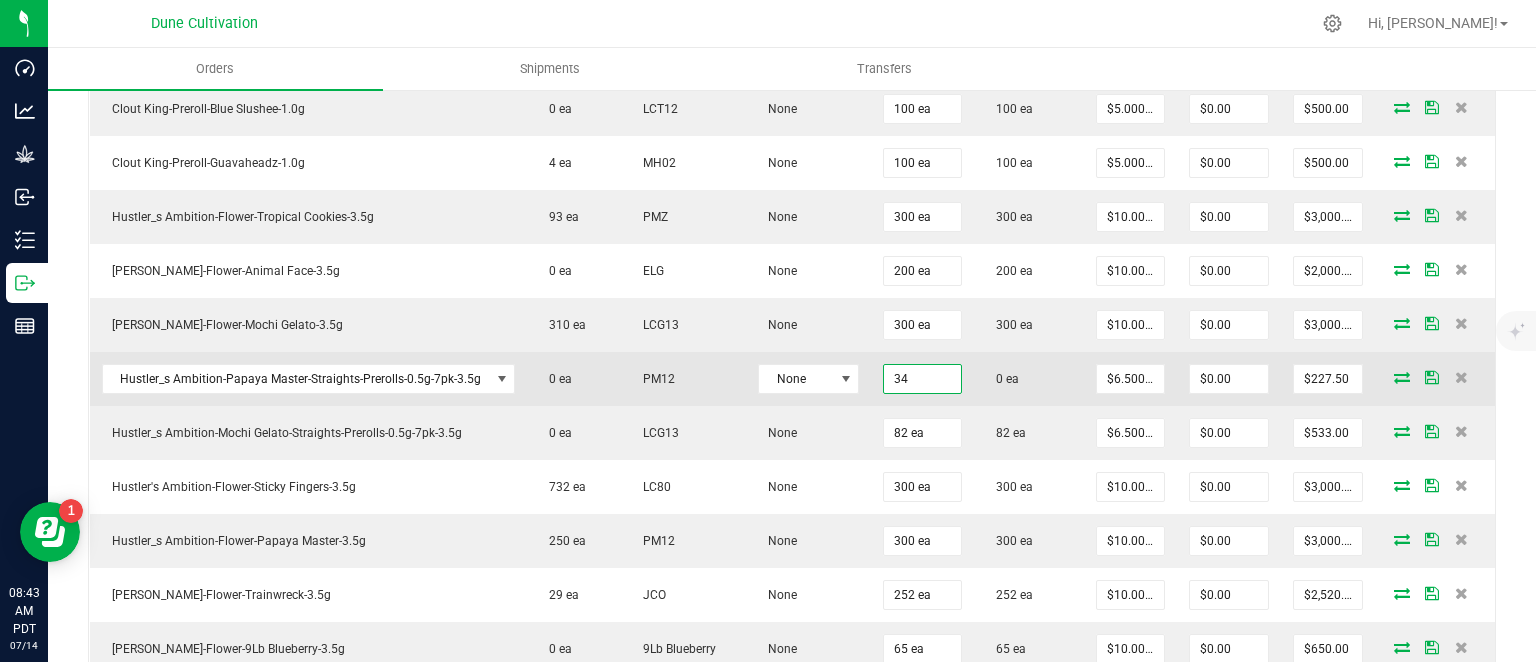 type on "34 ea" 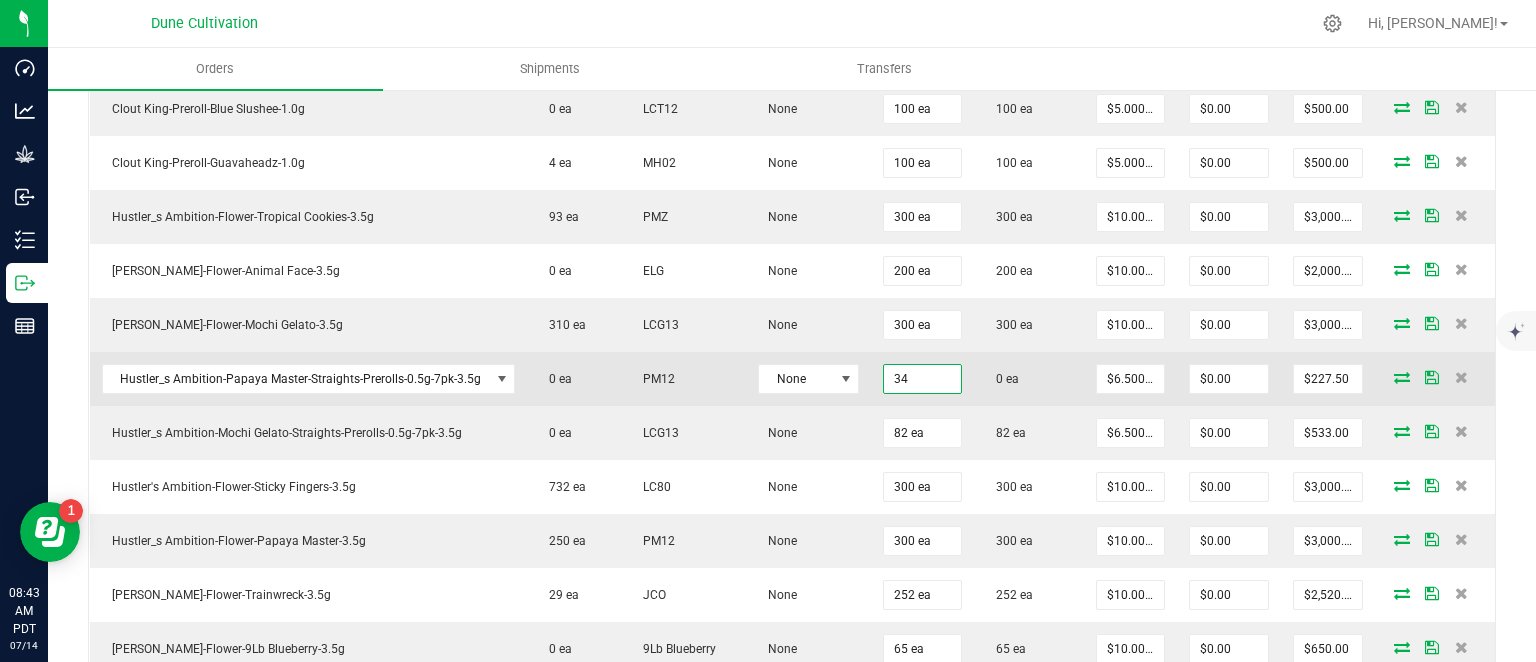 type on "$221.00" 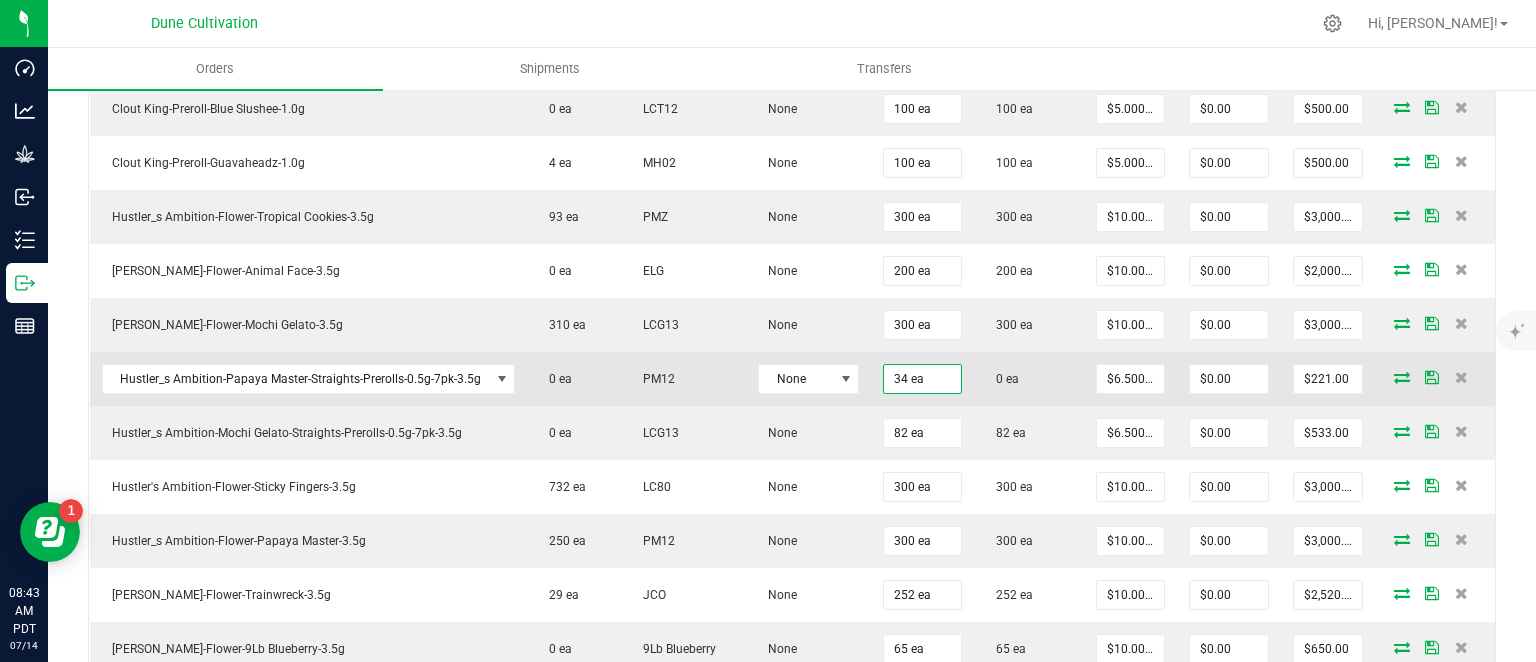 click at bounding box center (1402, 377) 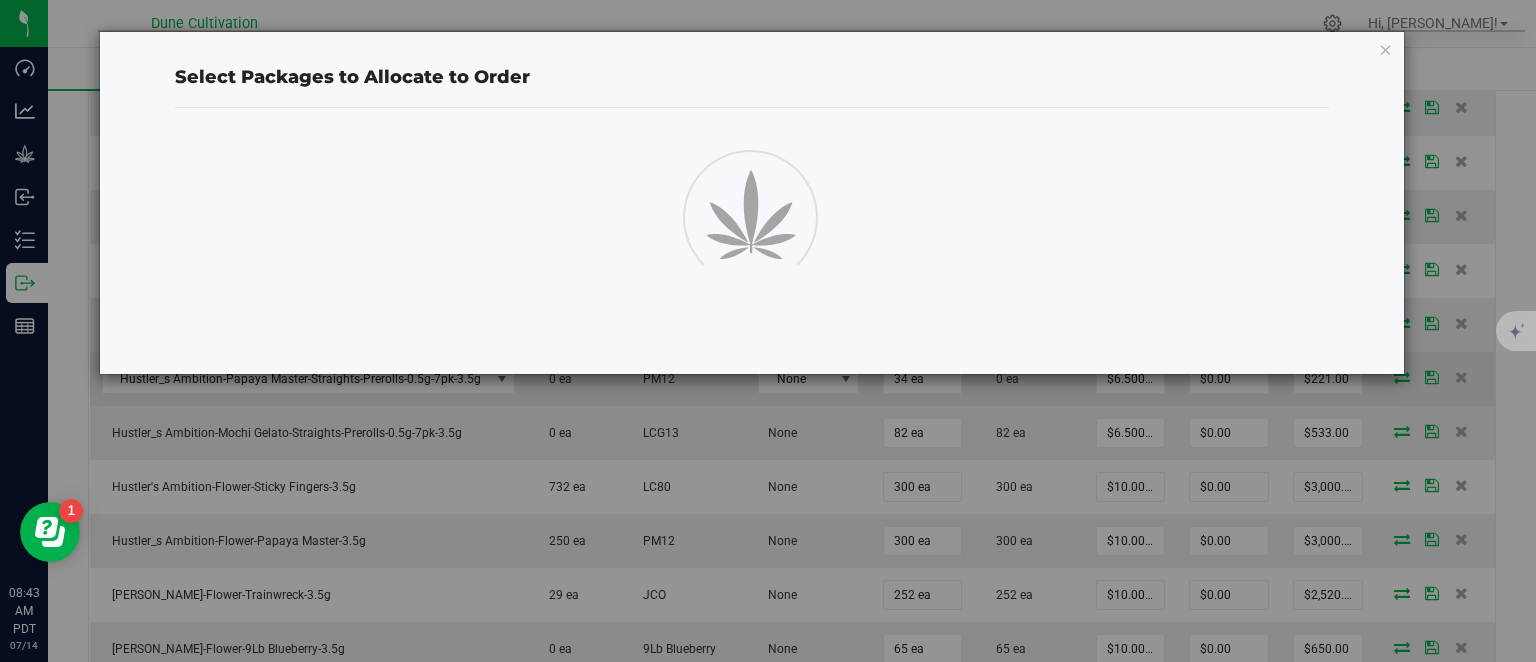 scroll, scrollTop: 2457, scrollLeft: 0, axis: vertical 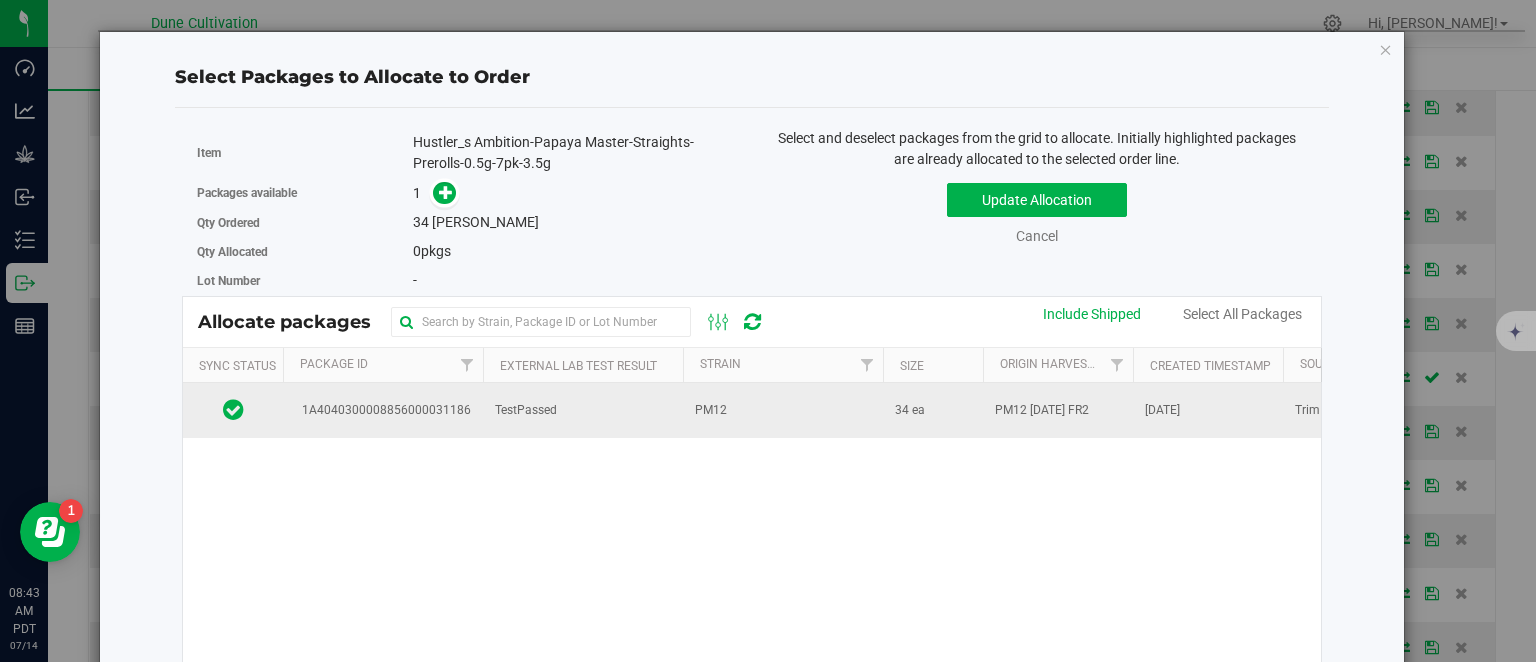 click on "TestPassed" at bounding box center (526, 410) 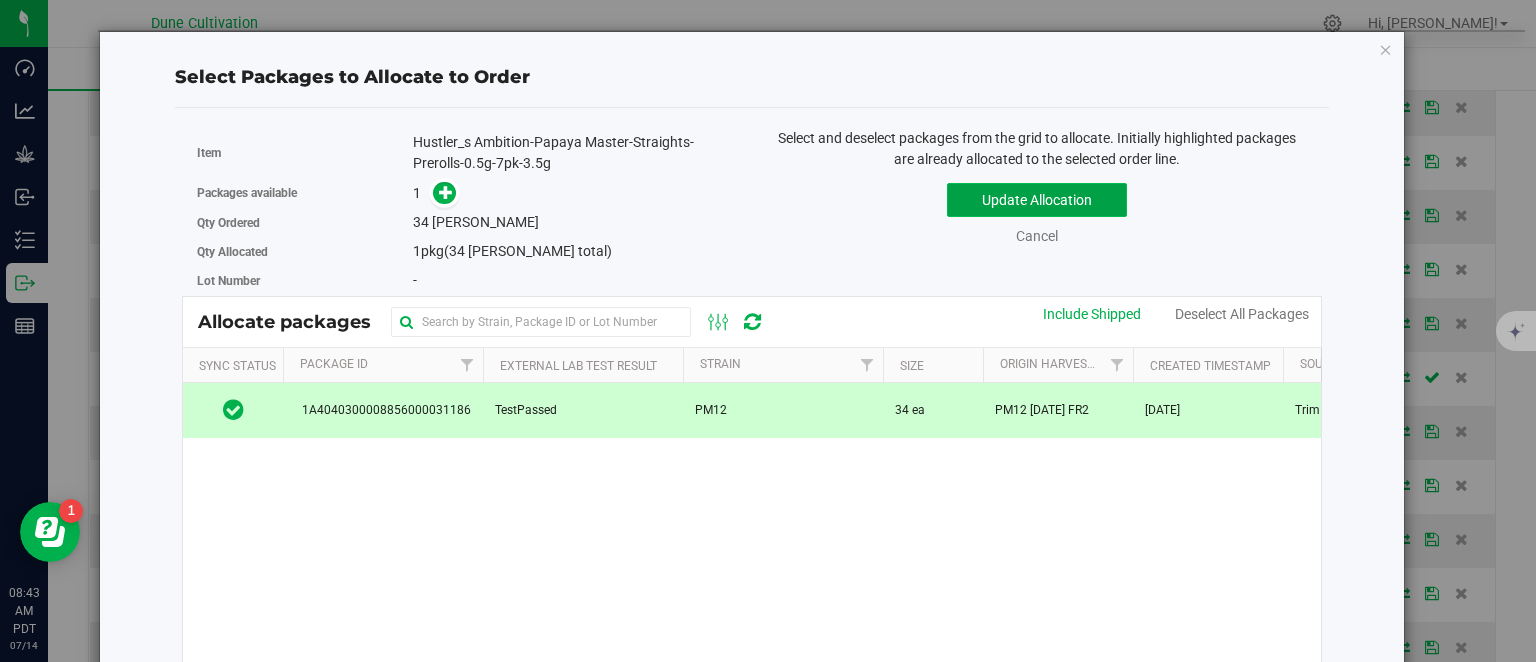click on "Update Allocation" at bounding box center (1037, 200) 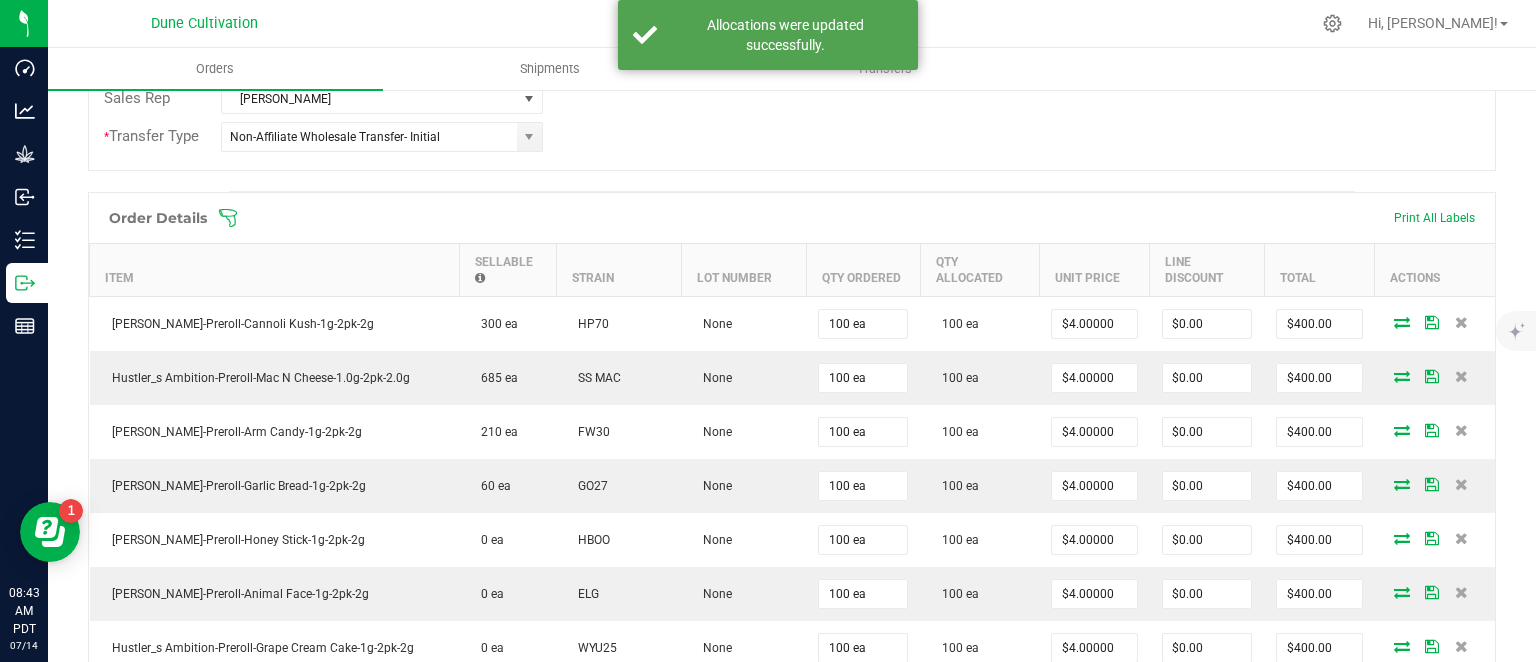 scroll, scrollTop: 0, scrollLeft: 0, axis: both 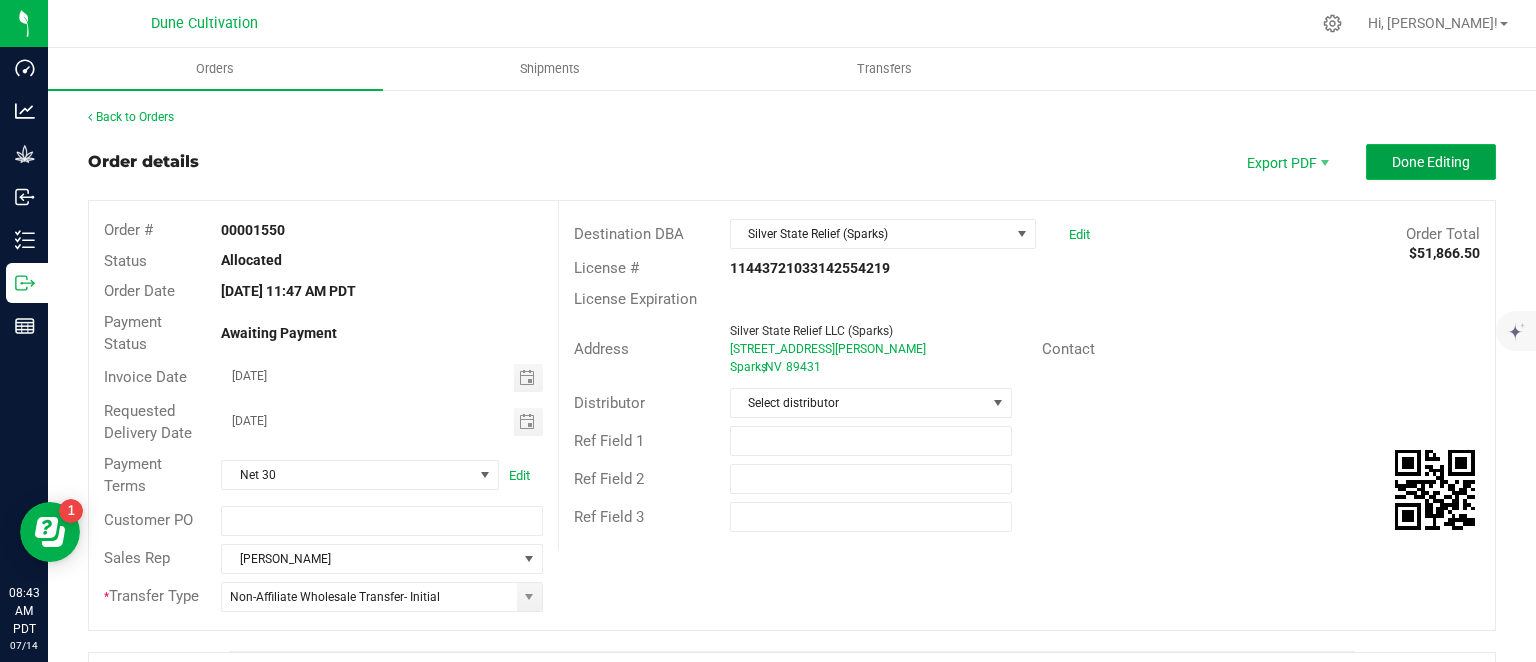 click on "Done Editing" at bounding box center (1431, 162) 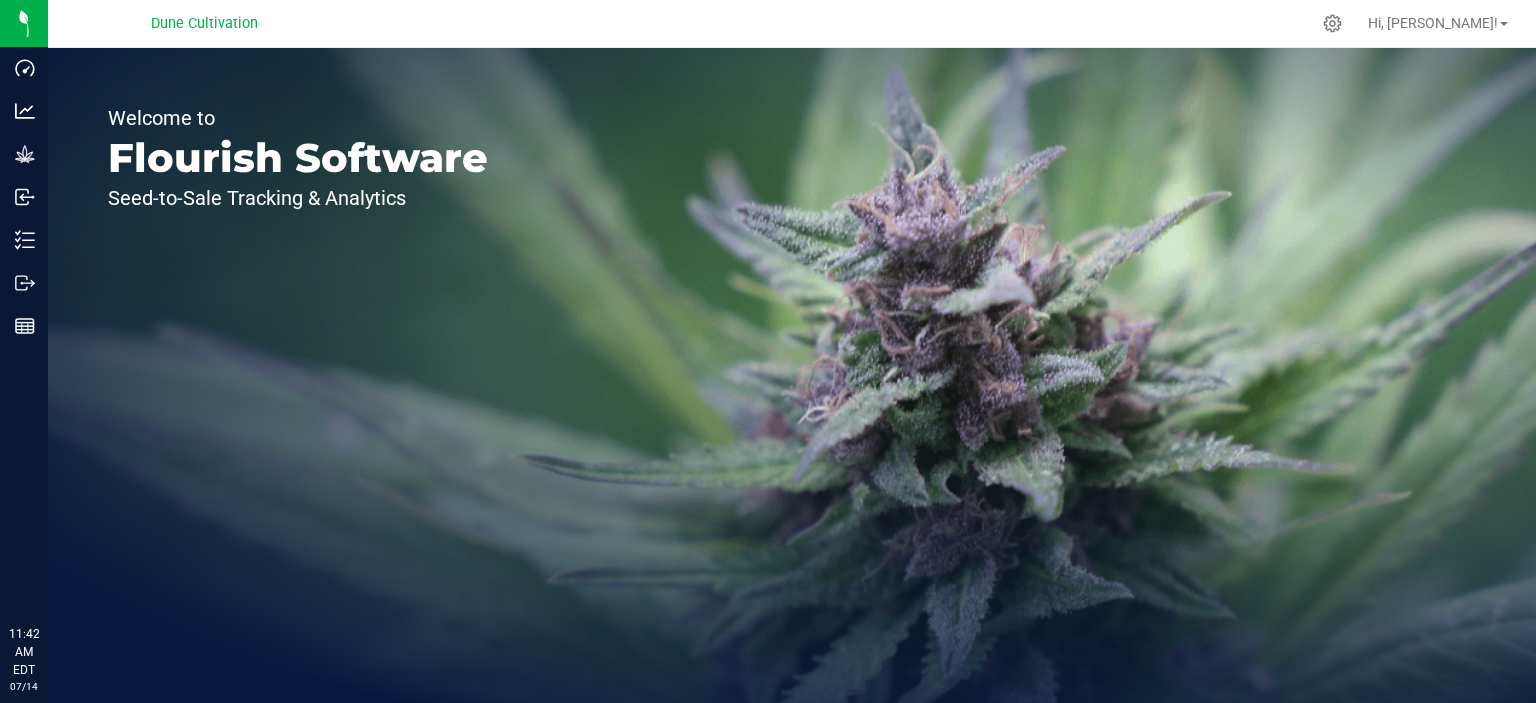 scroll, scrollTop: 0, scrollLeft: 0, axis: both 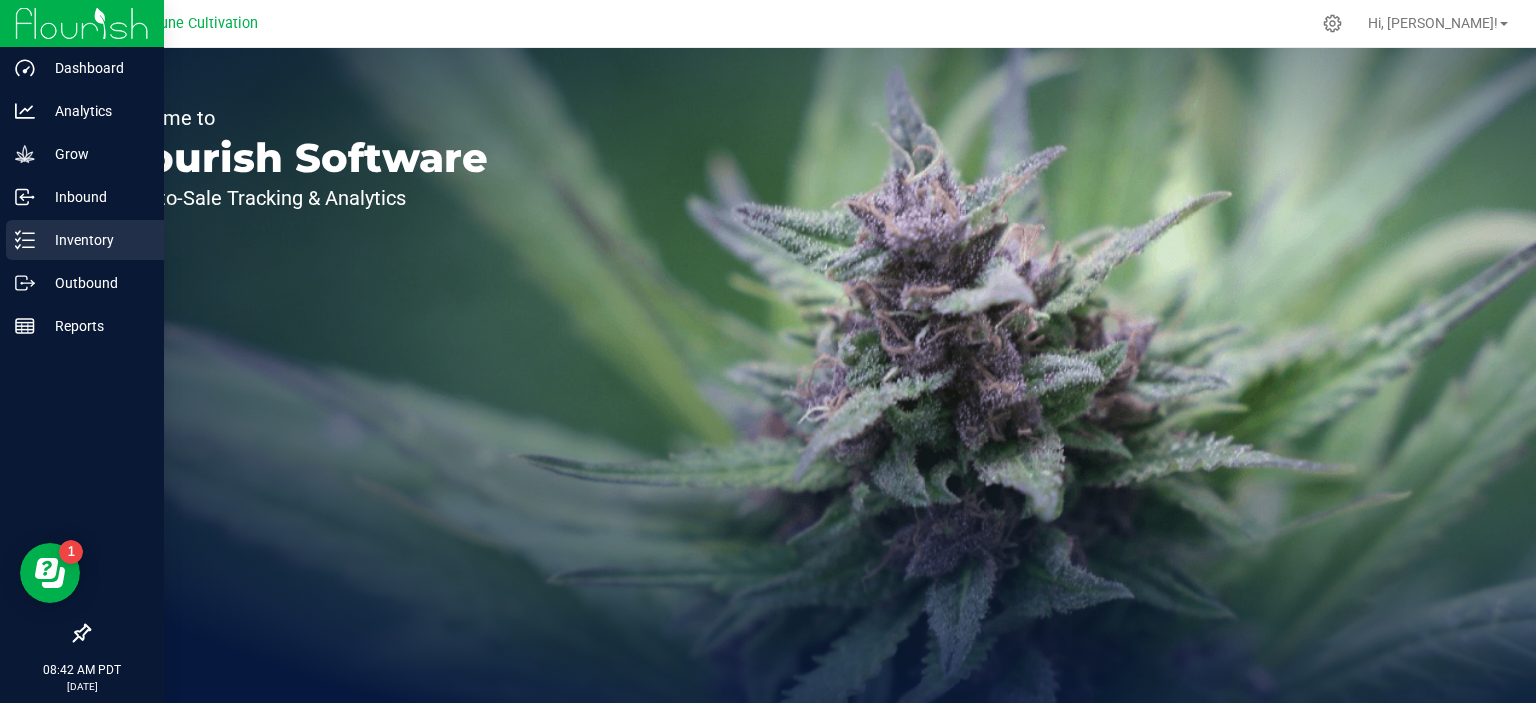 click on "Inventory" at bounding box center (85, 240) 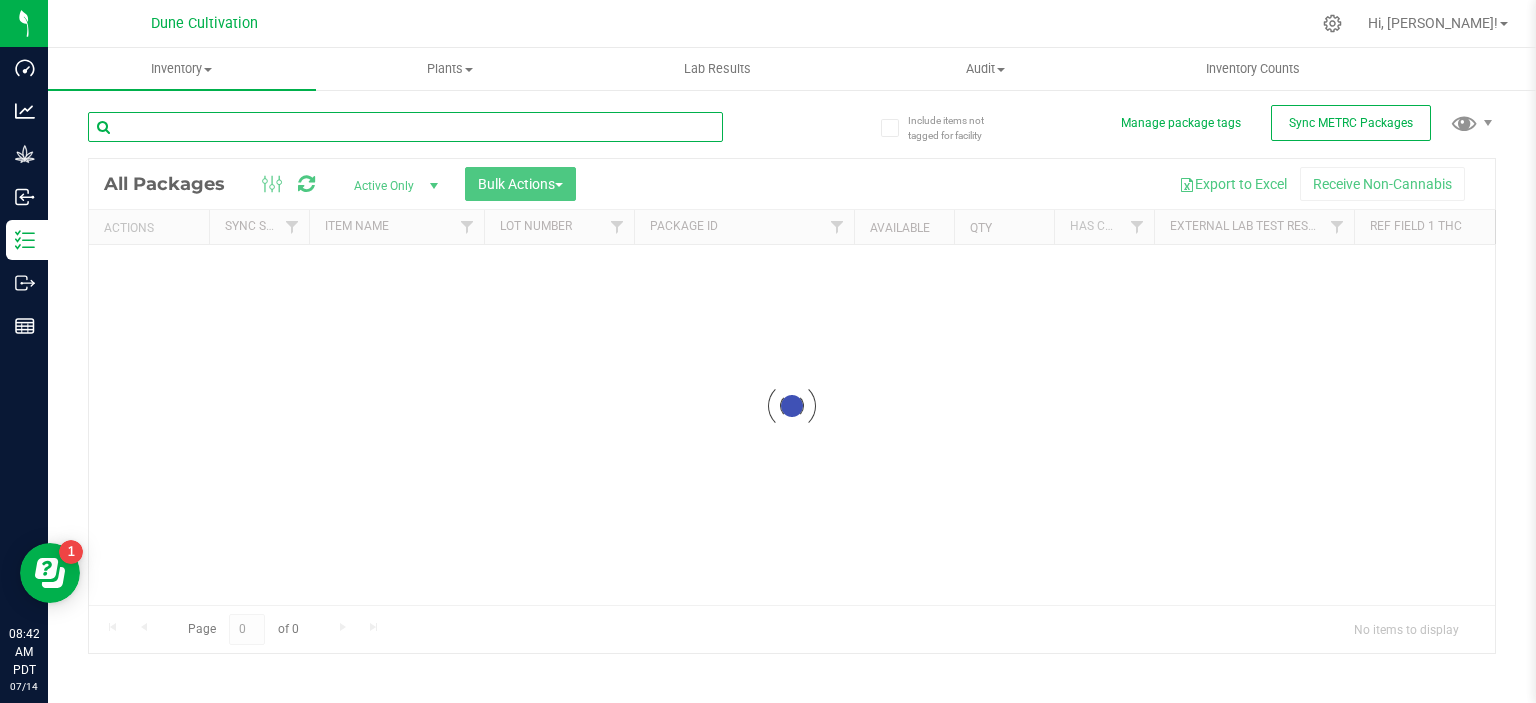 click at bounding box center [405, 127] 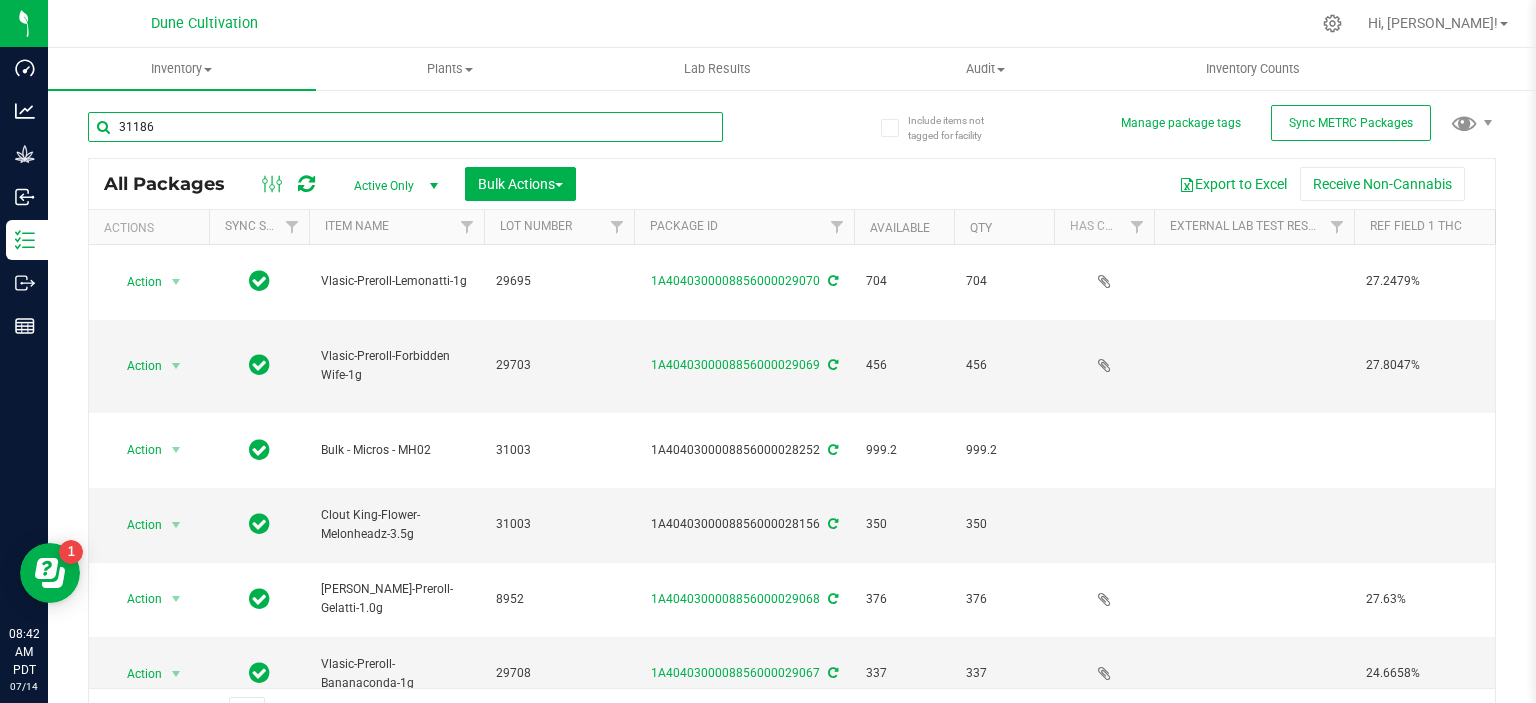 type on "31186" 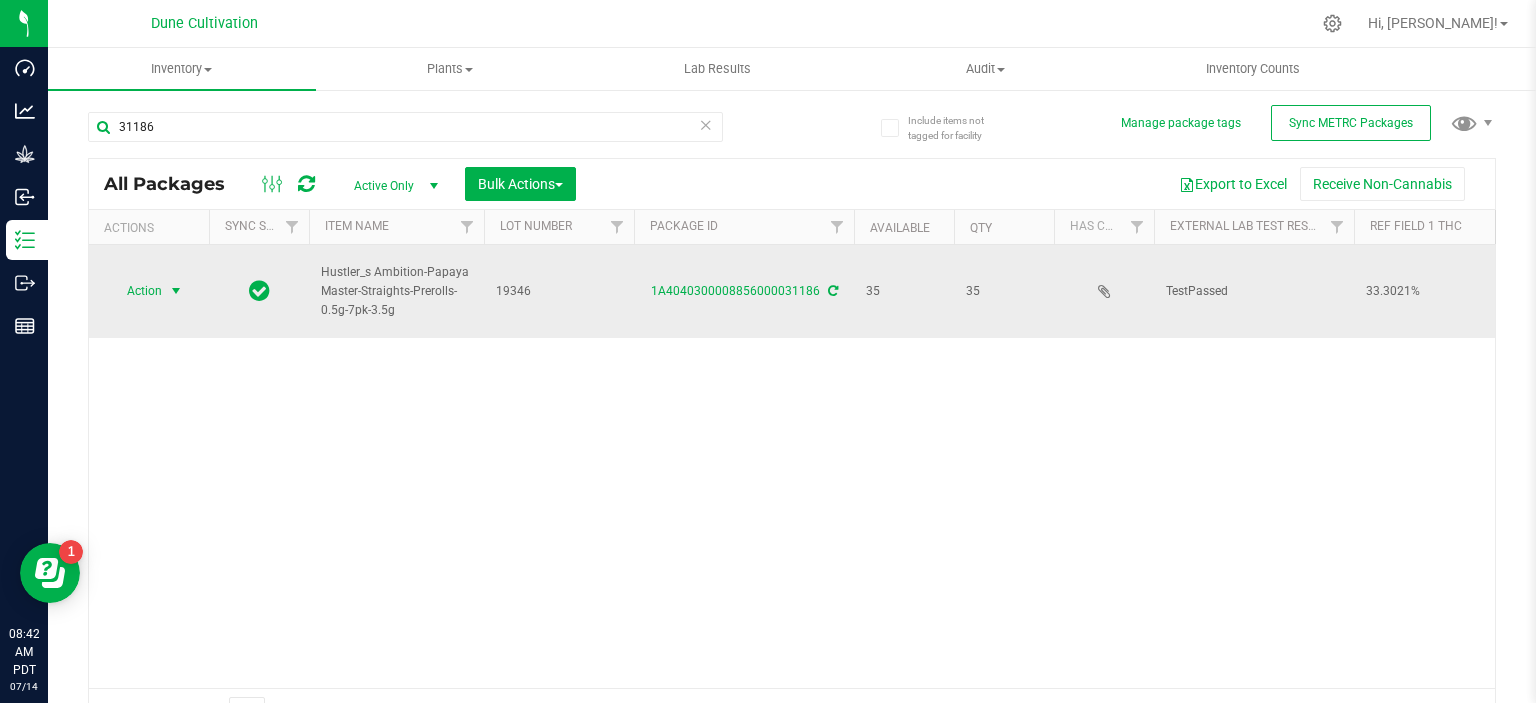 click on "Action" at bounding box center [136, 291] 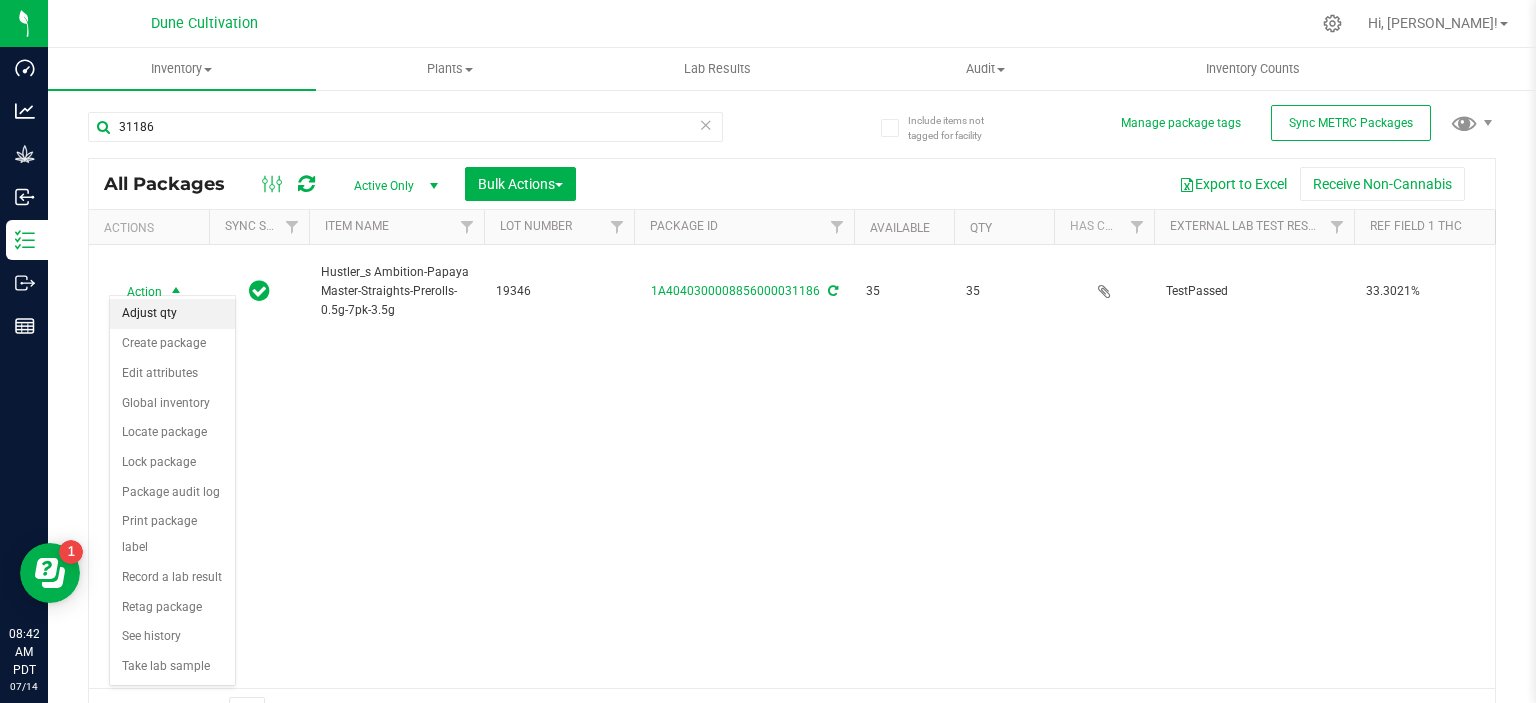 click on "Adjust qty" at bounding box center [172, 314] 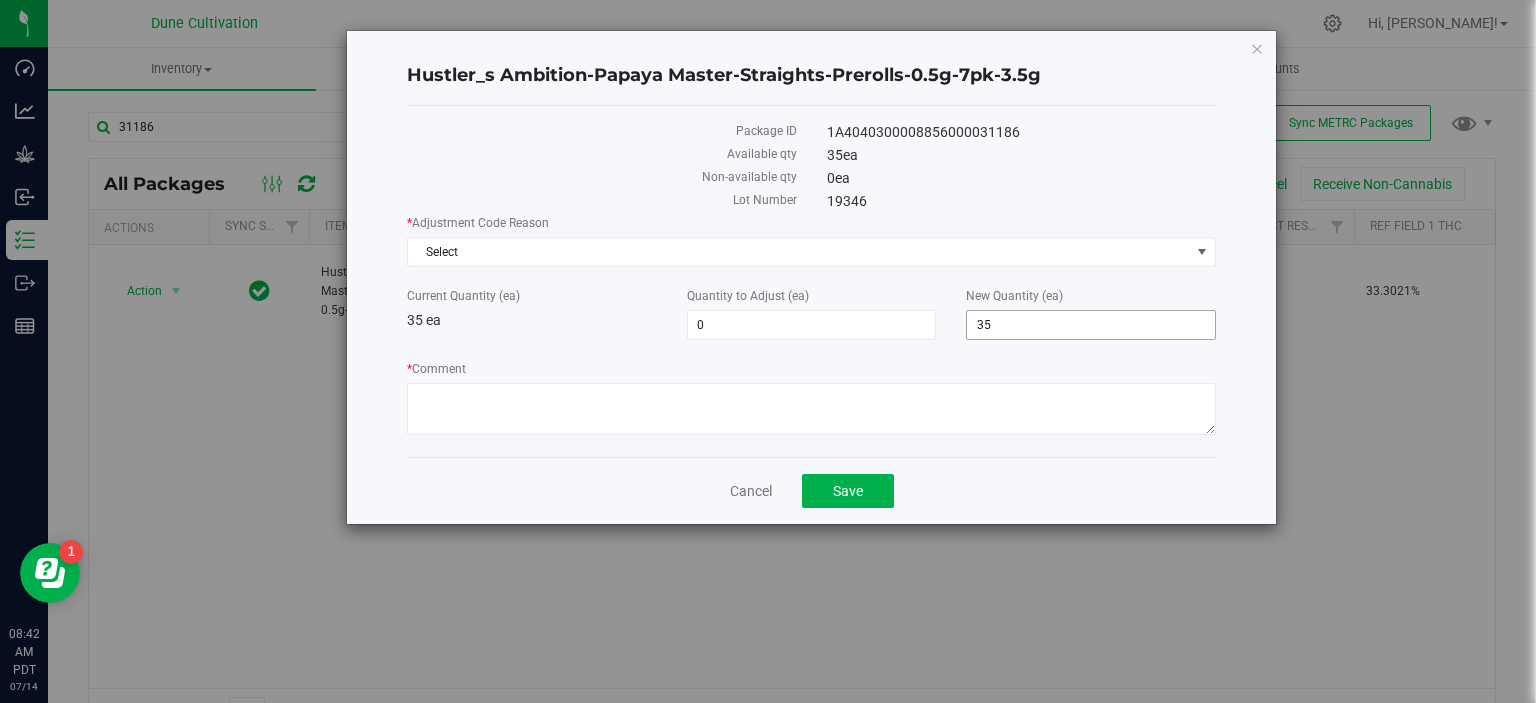 click on "35 35" at bounding box center (1091, 325) 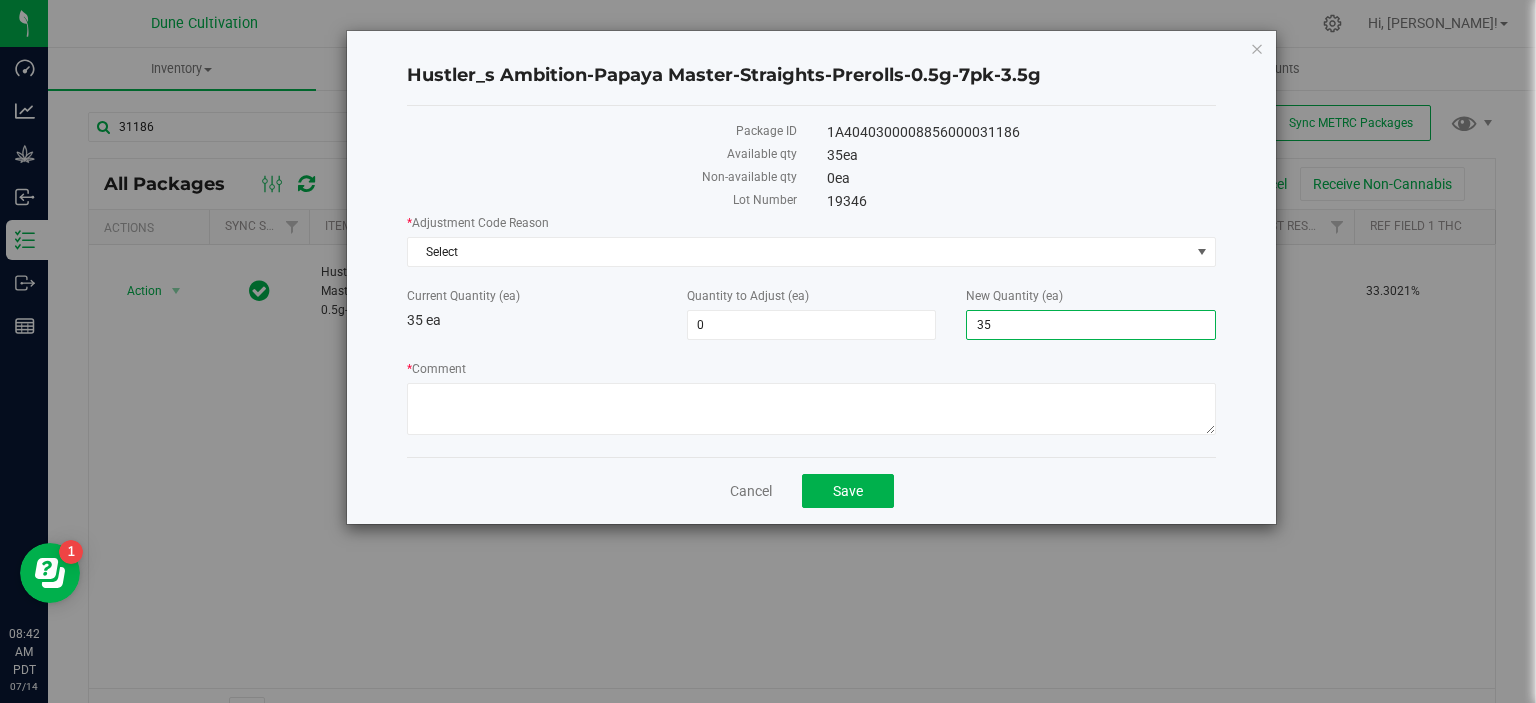 click on "35" at bounding box center [1091, 325] 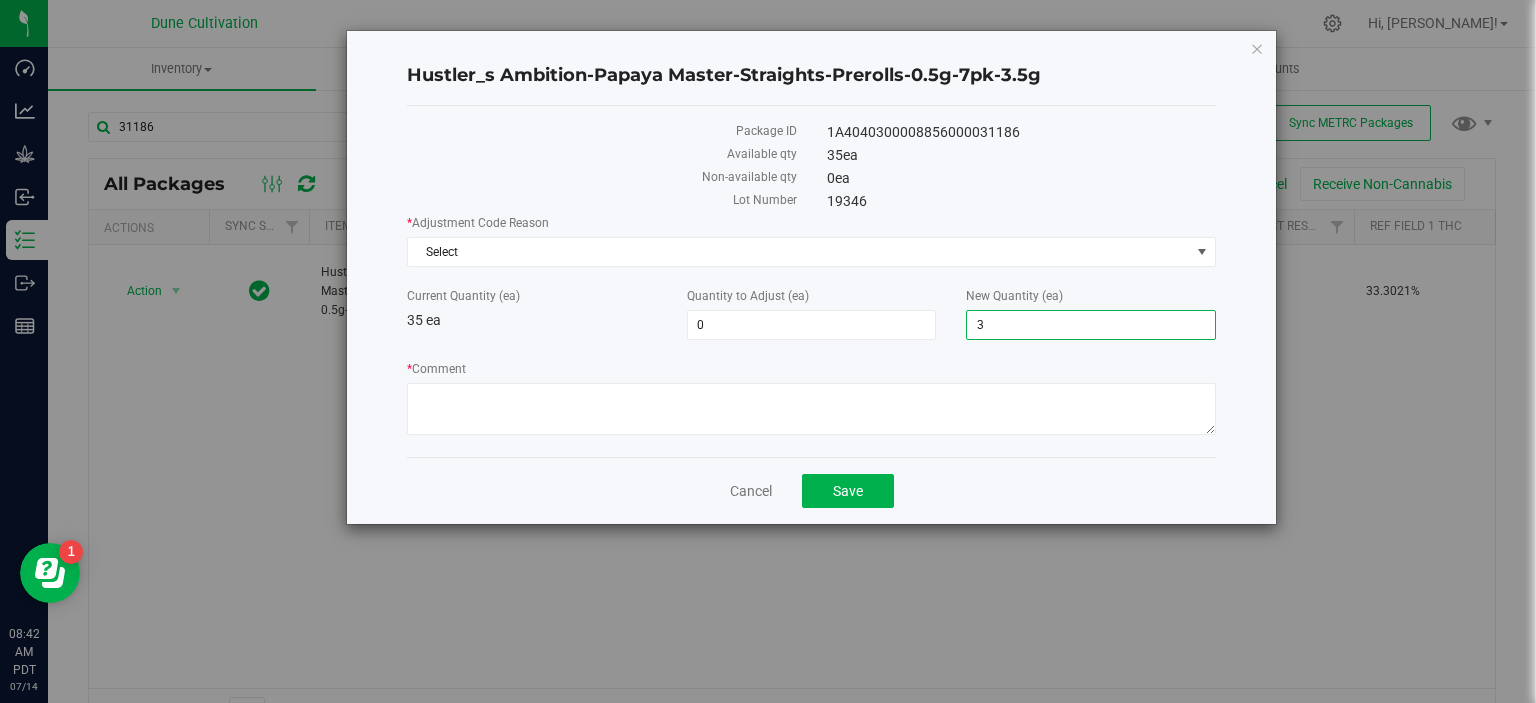 type on "34" 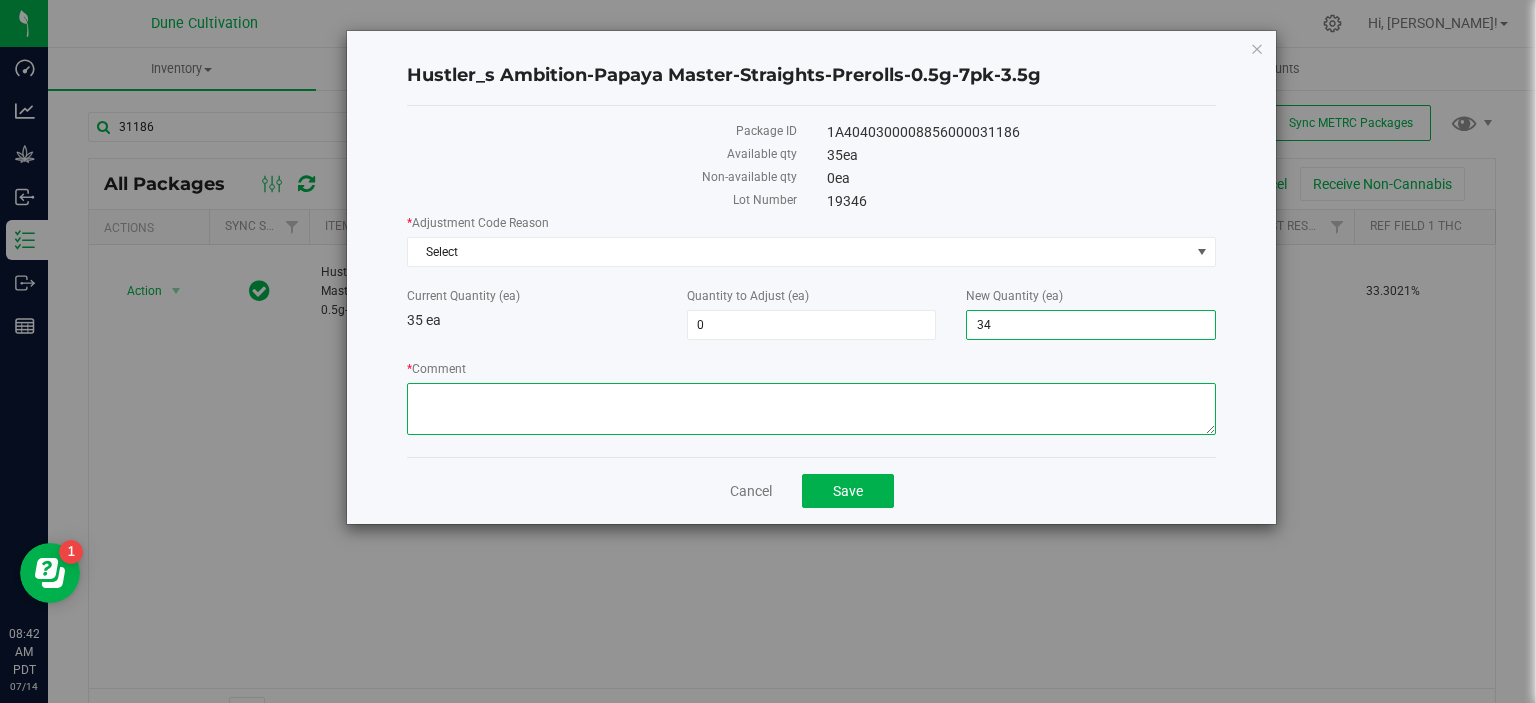 type on "-1" 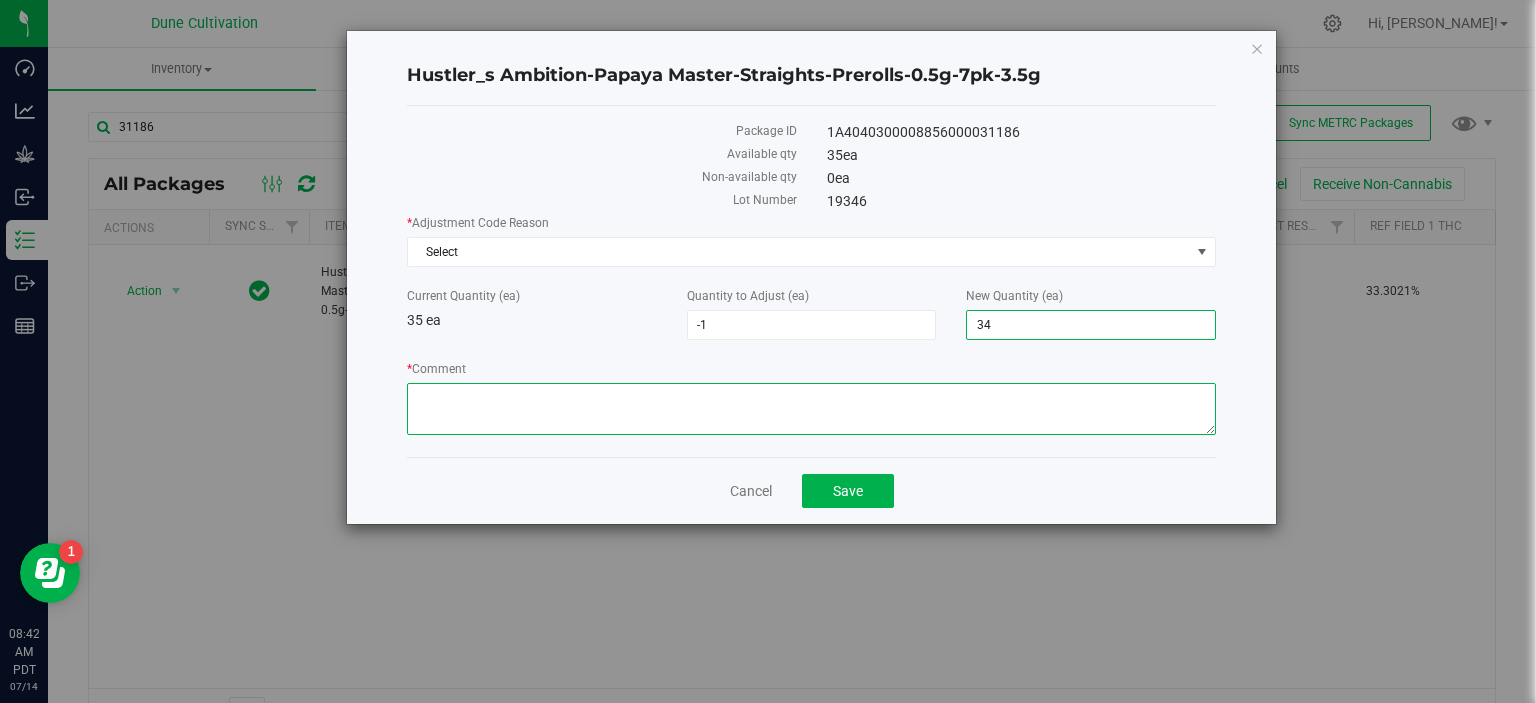 click on "*
Comment" at bounding box center [811, 409] 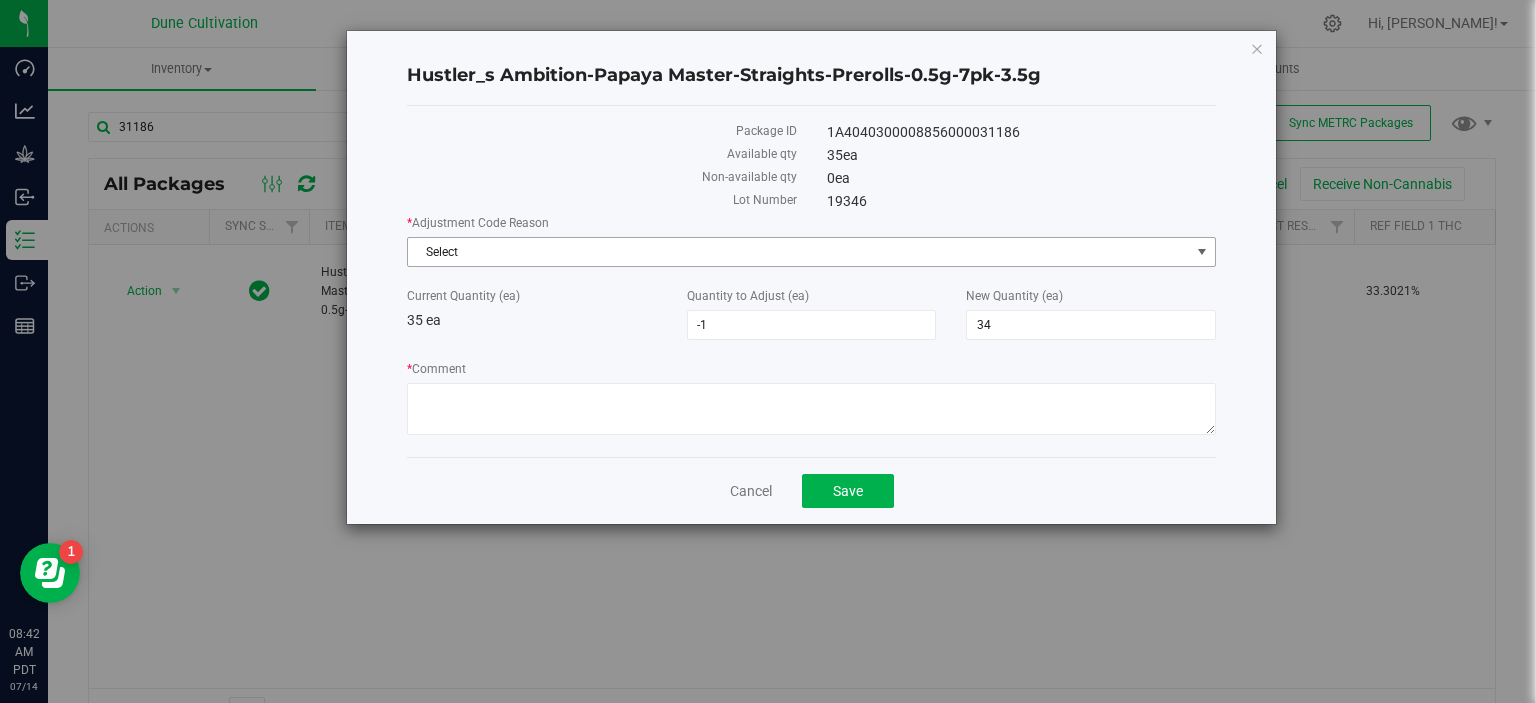 click on "Select" at bounding box center (799, 252) 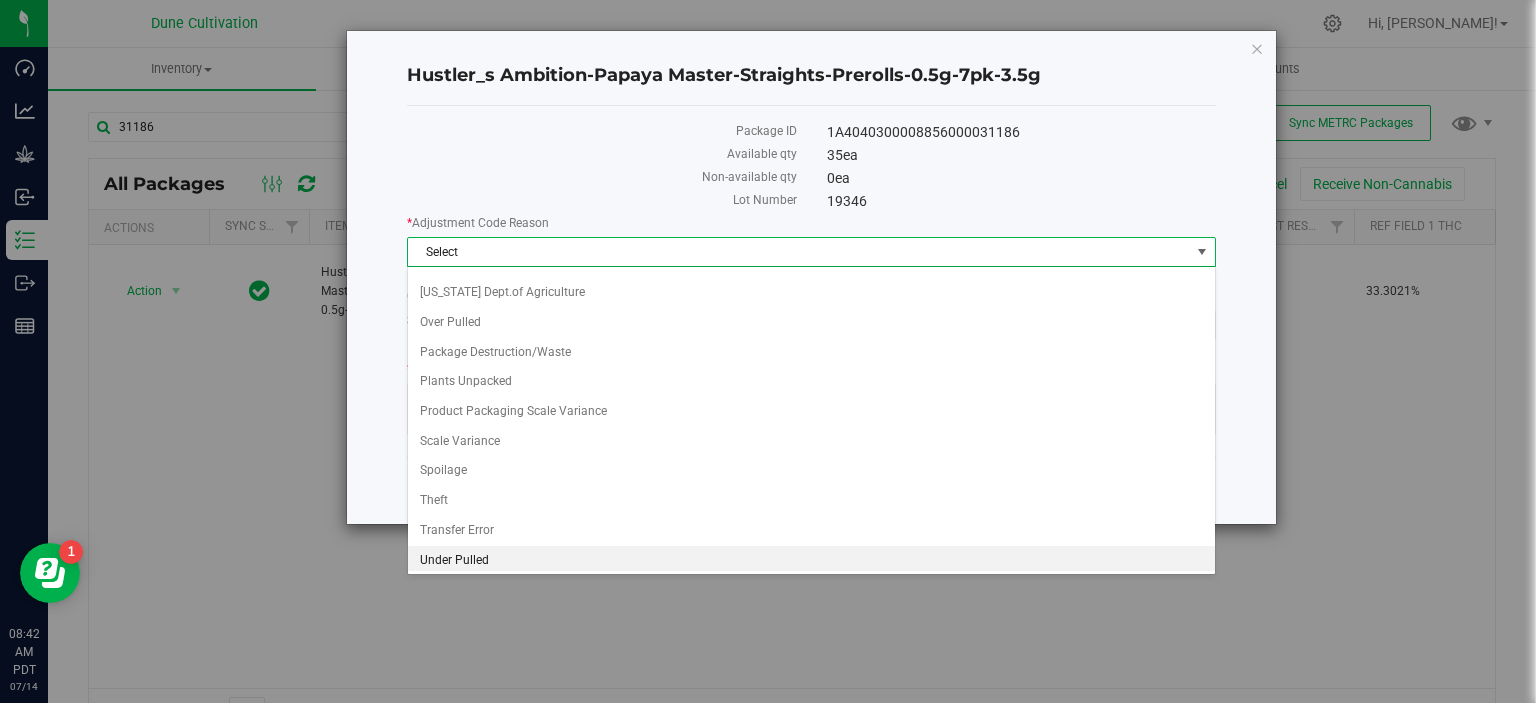 click on "Under Pulled" at bounding box center [811, 561] 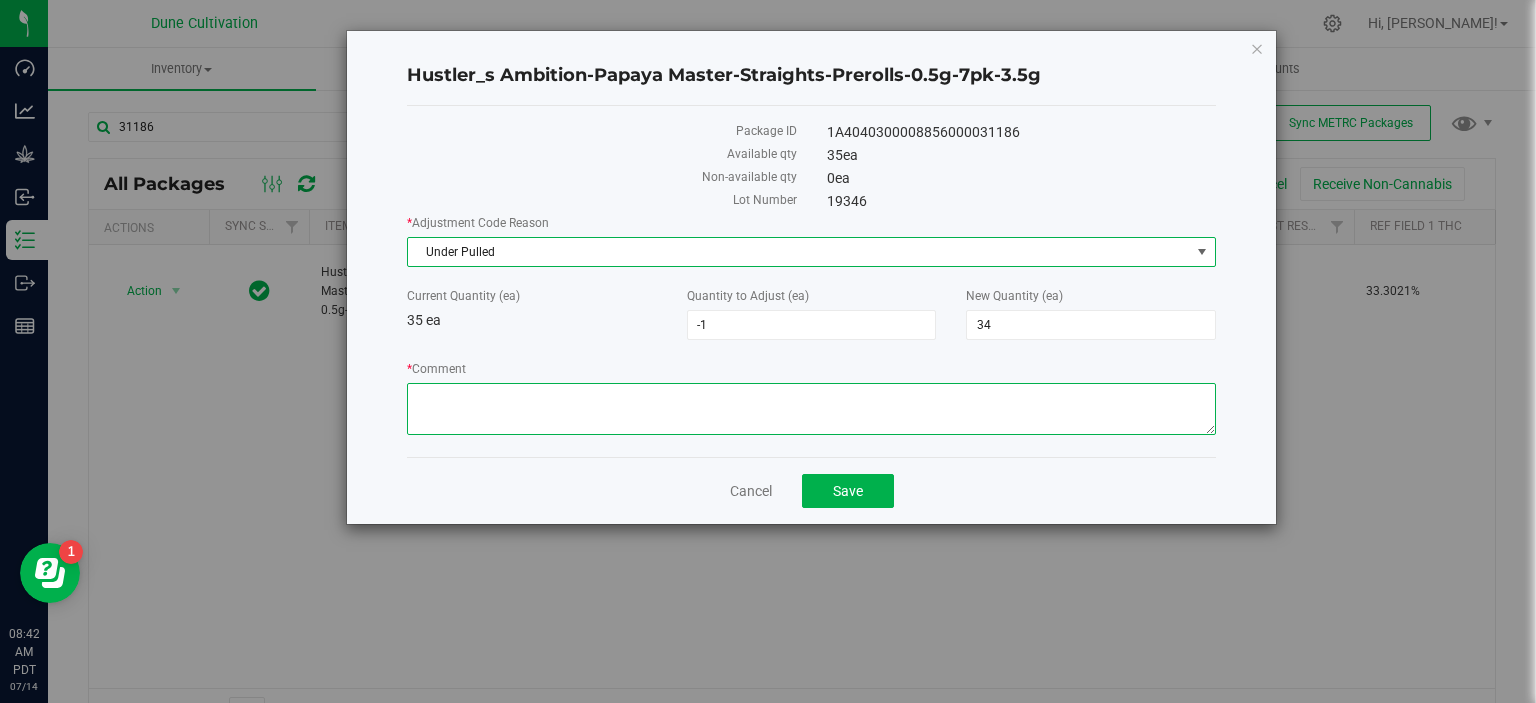click on "*
Comment" at bounding box center [811, 409] 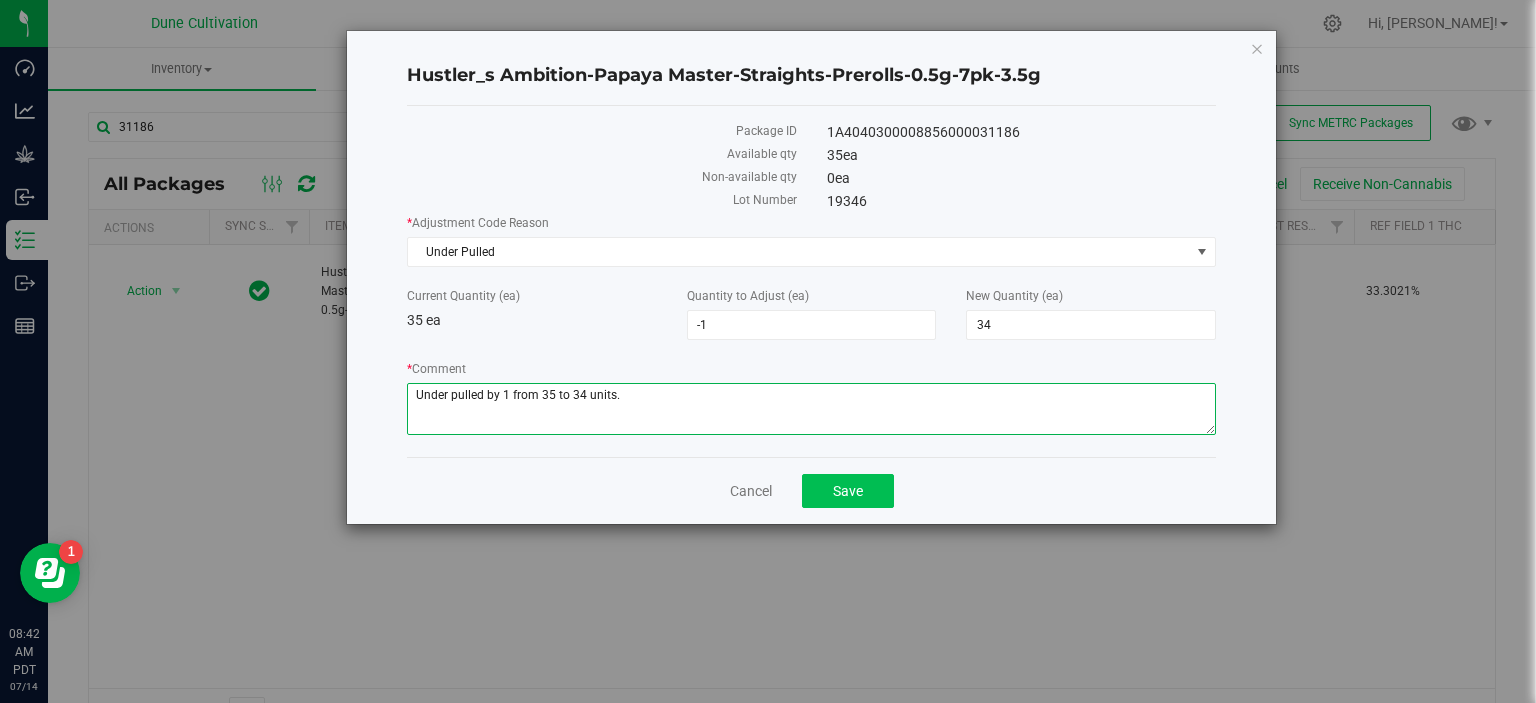 type on "Under pulled by 1 from 35 to 34 units." 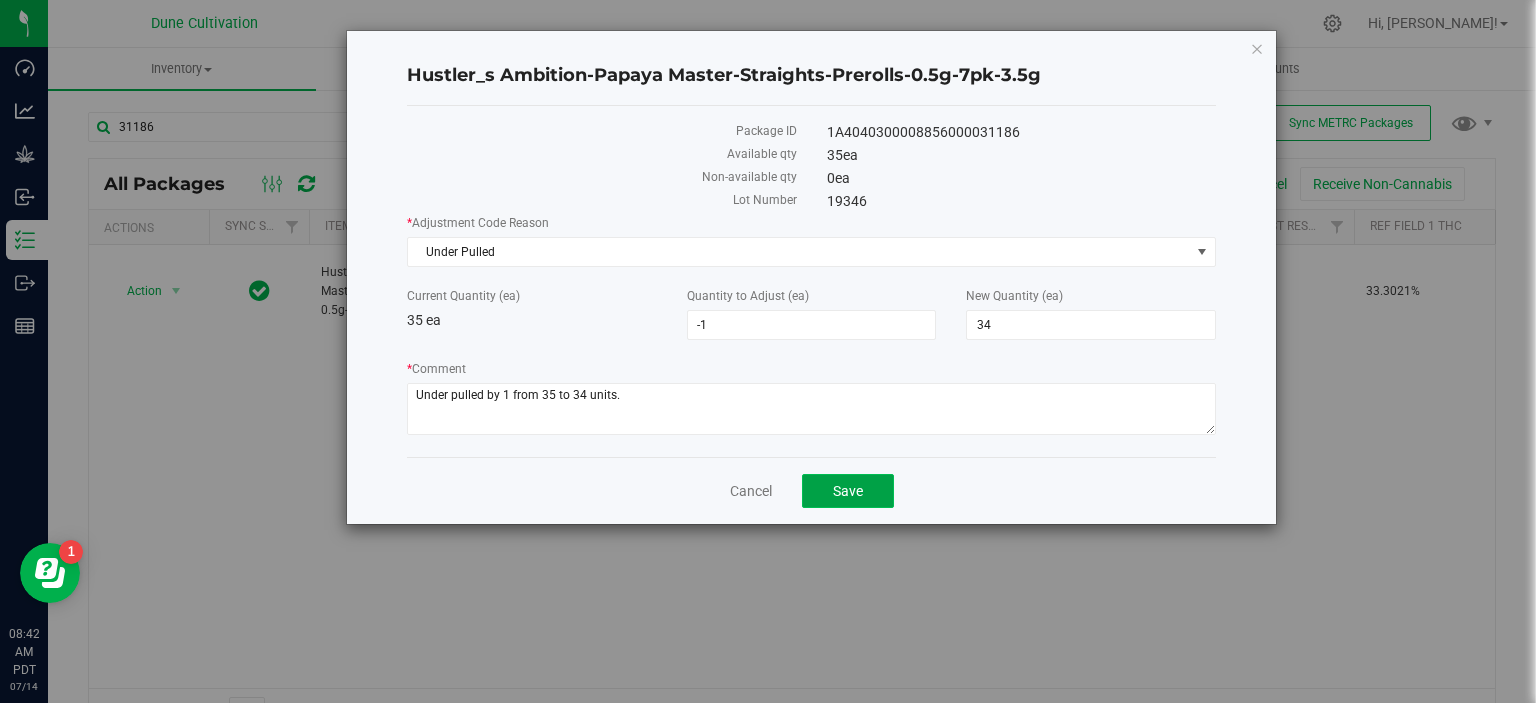 click on "Save" 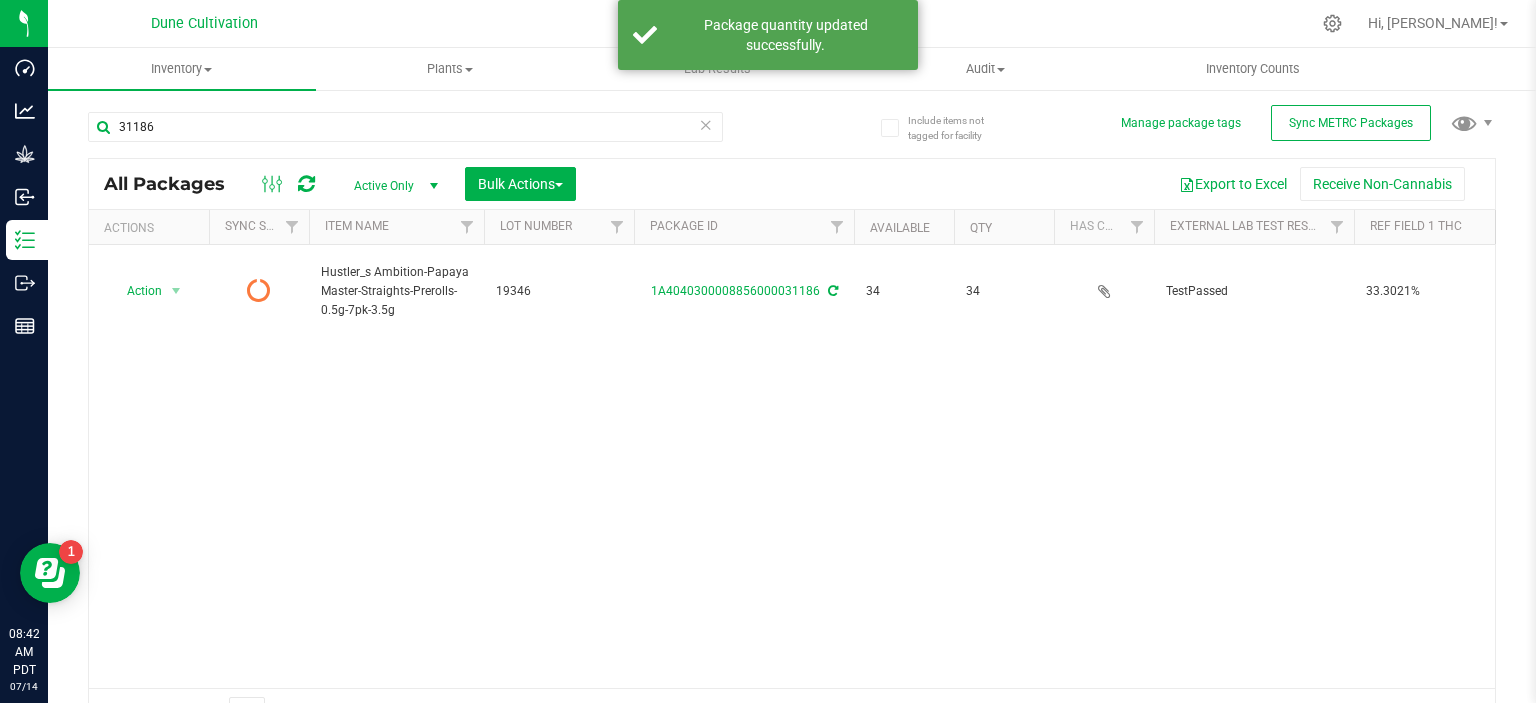 click at bounding box center [306, 184] 